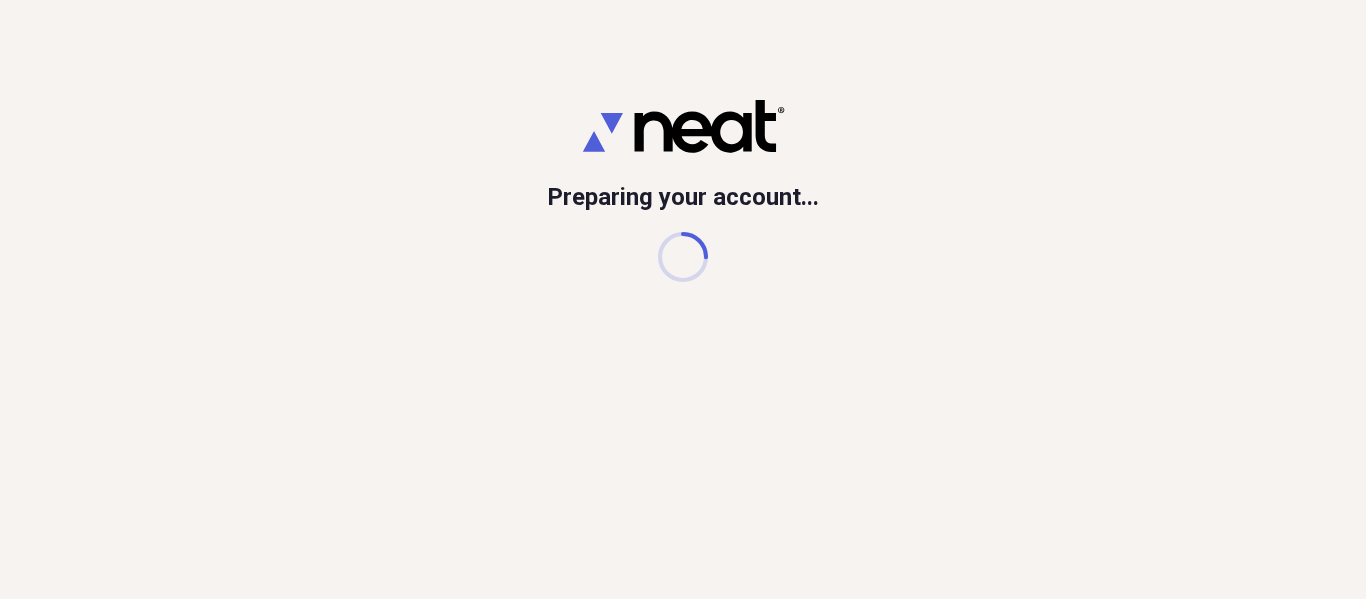 scroll, scrollTop: 0, scrollLeft: 0, axis: both 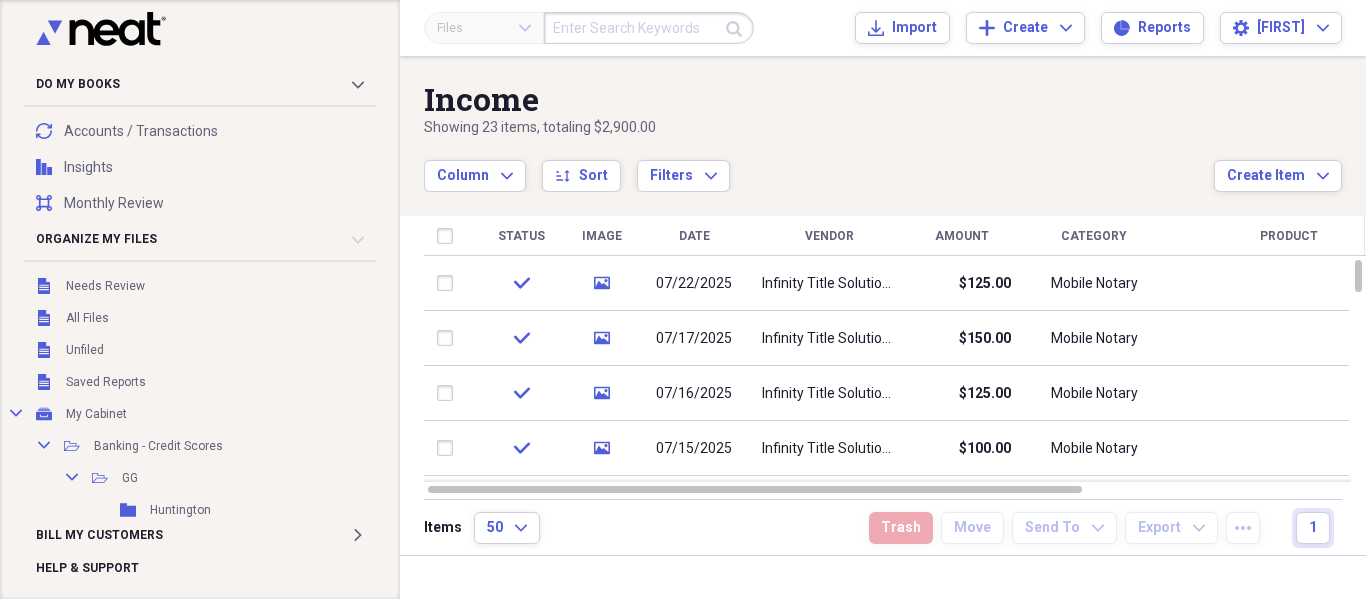 click on "Column Expand sort Sort Filters  Expand" at bounding box center [819, 165] 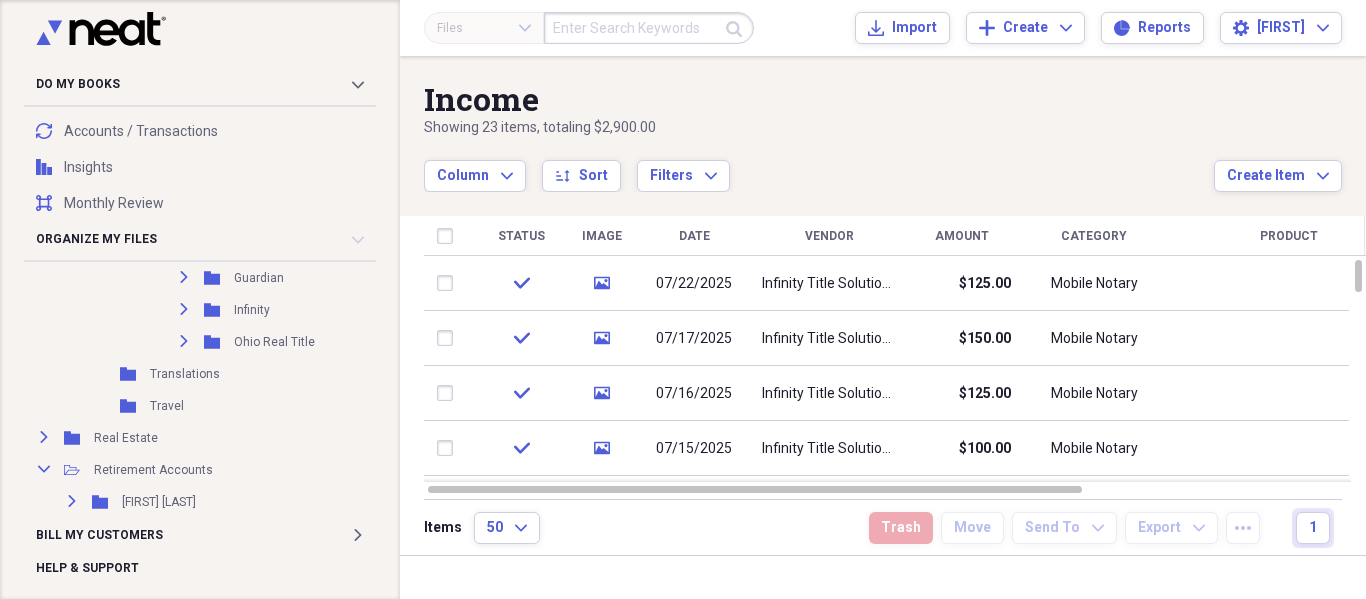 scroll, scrollTop: 1813, scrollLeft: 0, axis: vertical 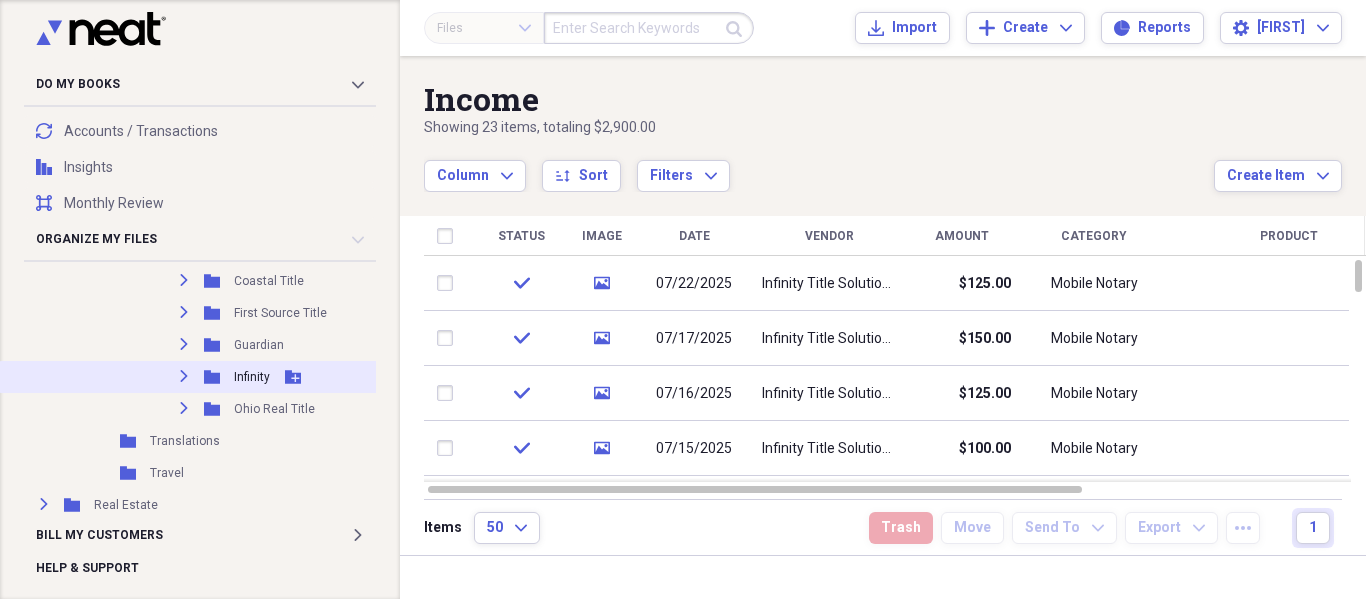 click on "Expand" at bounding box center (184, 376) 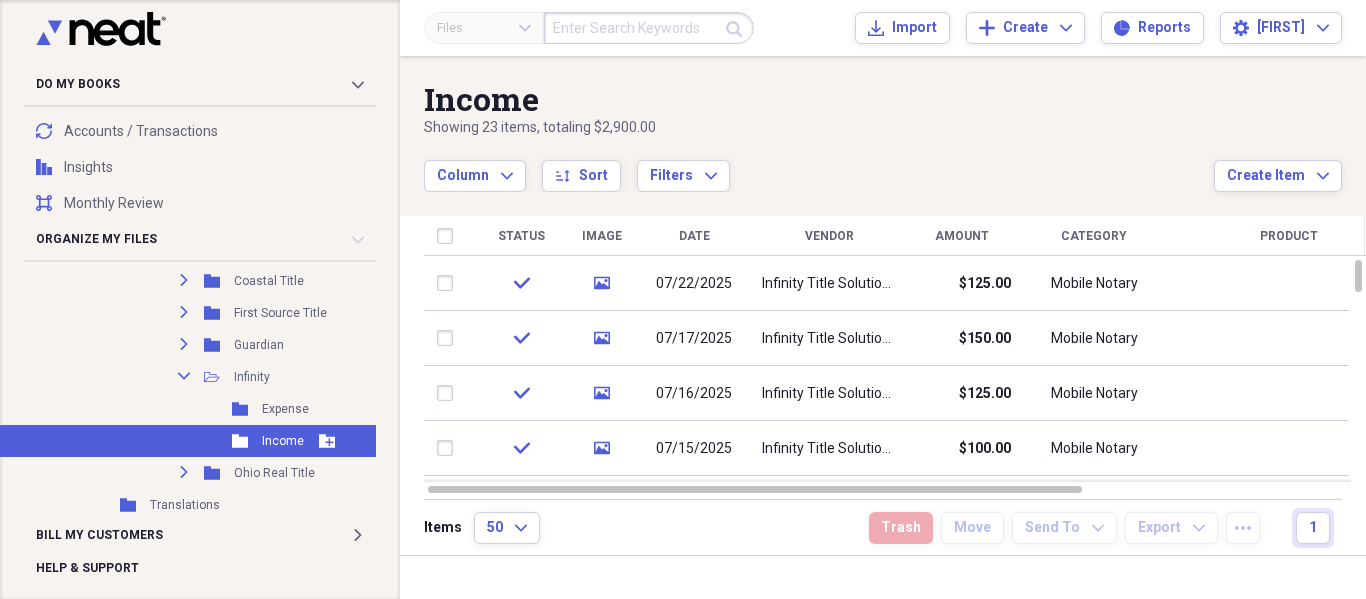 click on "Add Folder" at bounding box center (327, 441) 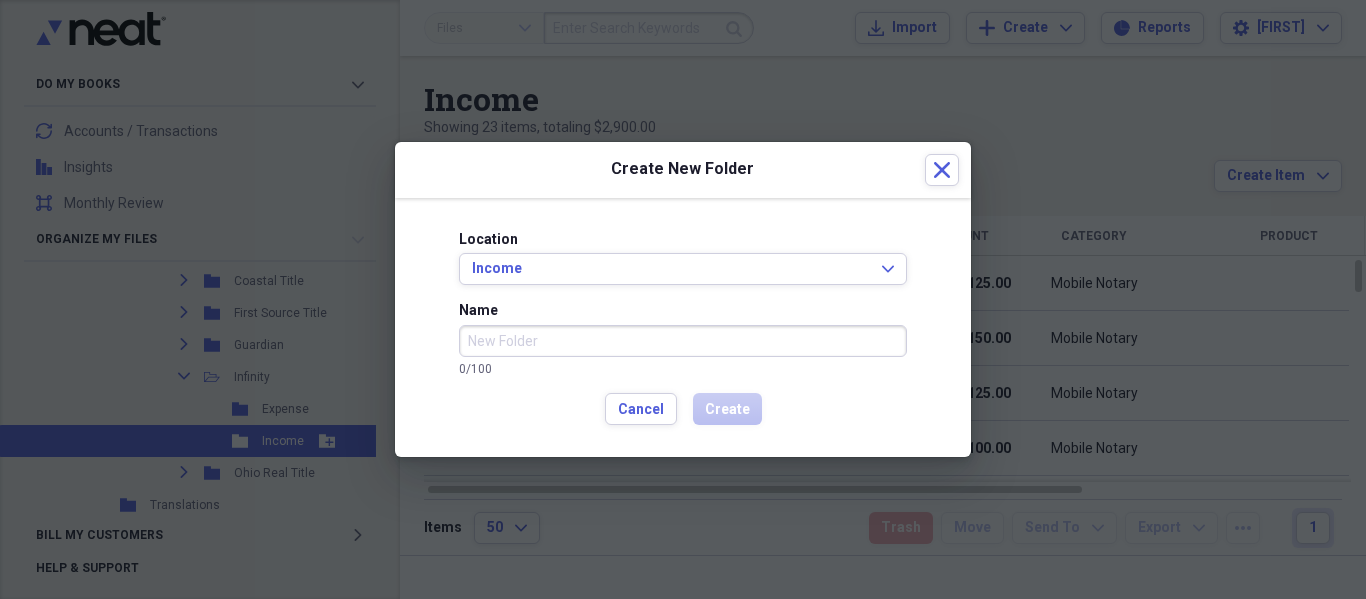 click at bounding box center (683, 299) 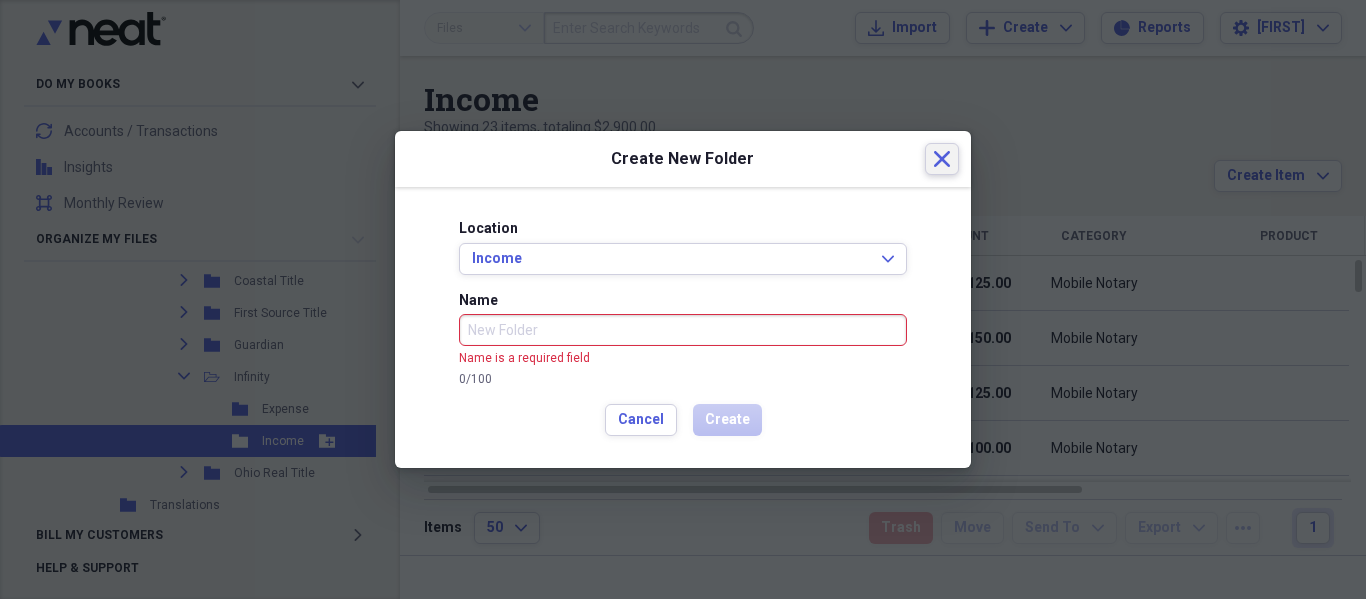 click 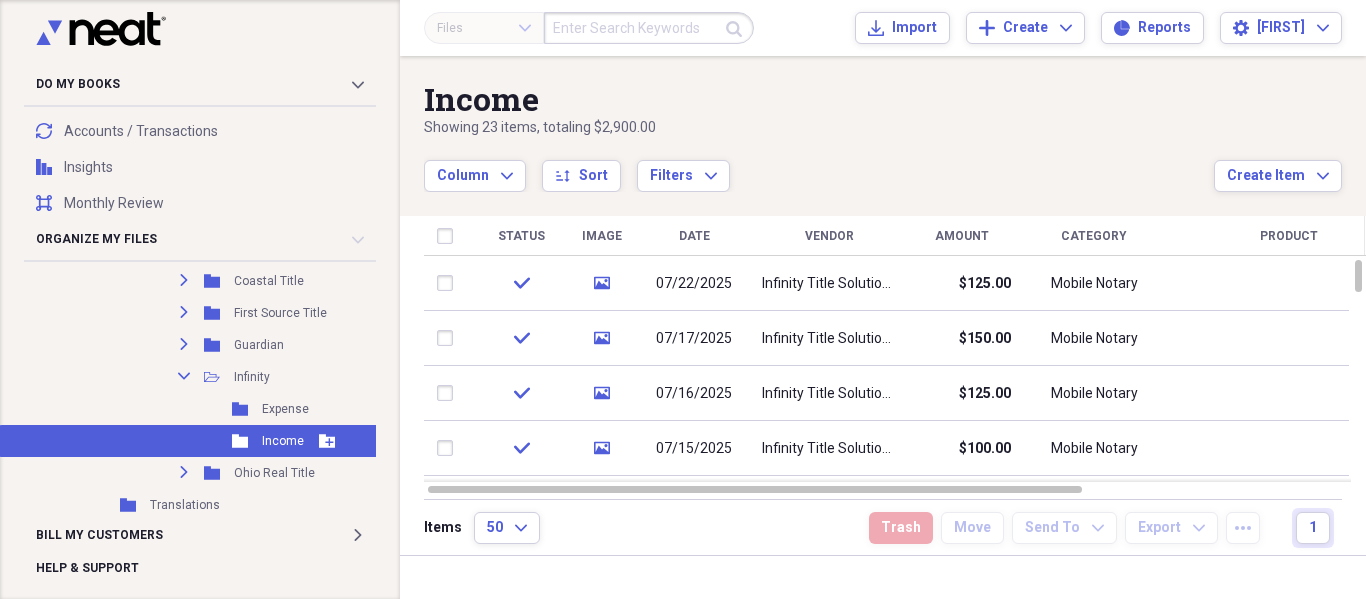 click 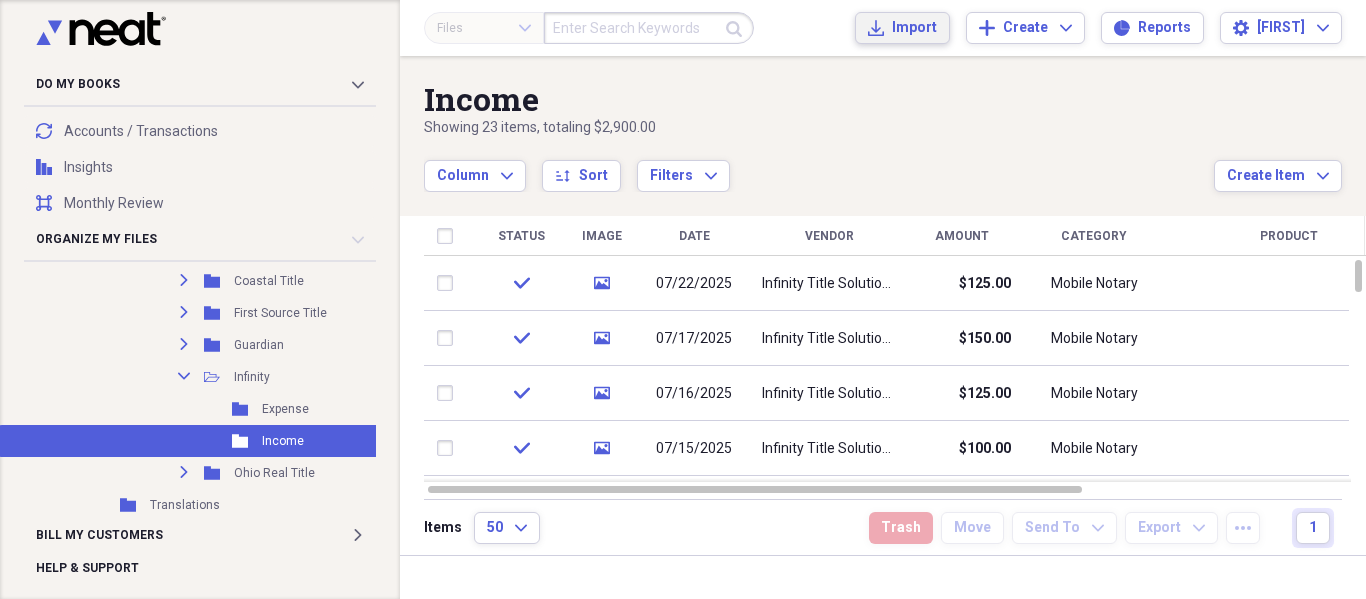 drag, startPoint x: 909, startPoint y: 26, endPoint x: 919, endPoint y: 11, distance: 18.027756 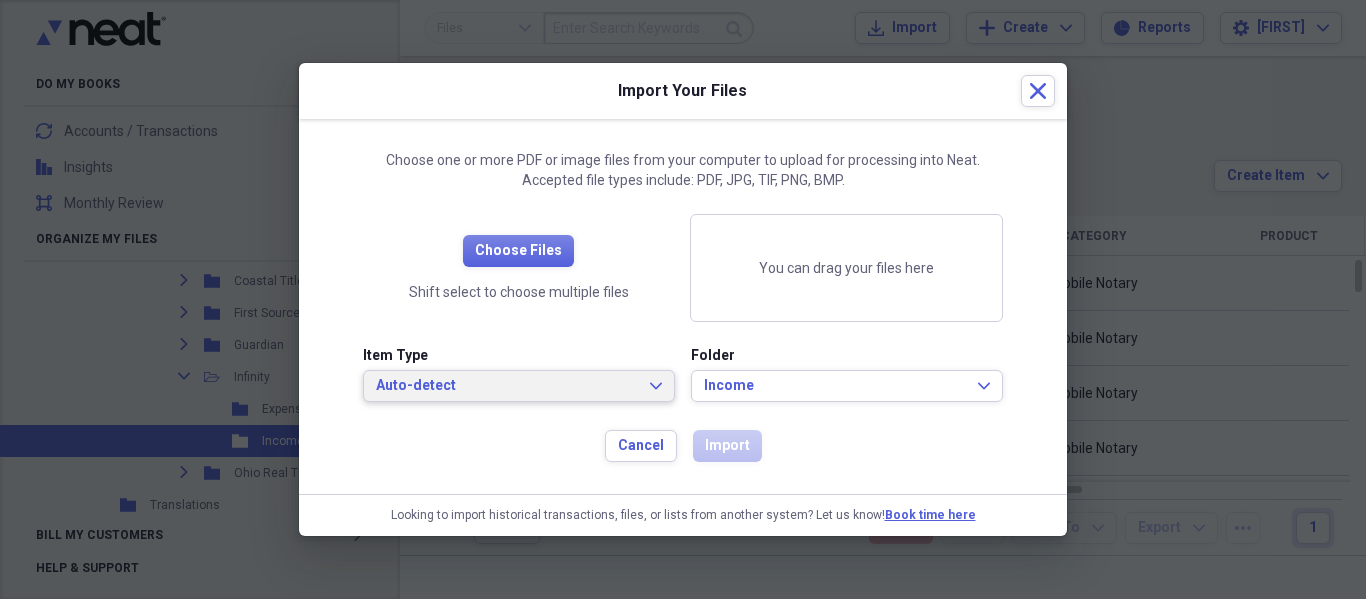 drag, startPoint x: 919, startPoint y: 26, endPoint x: 648, endPoint y: 388, distance: 452.20016 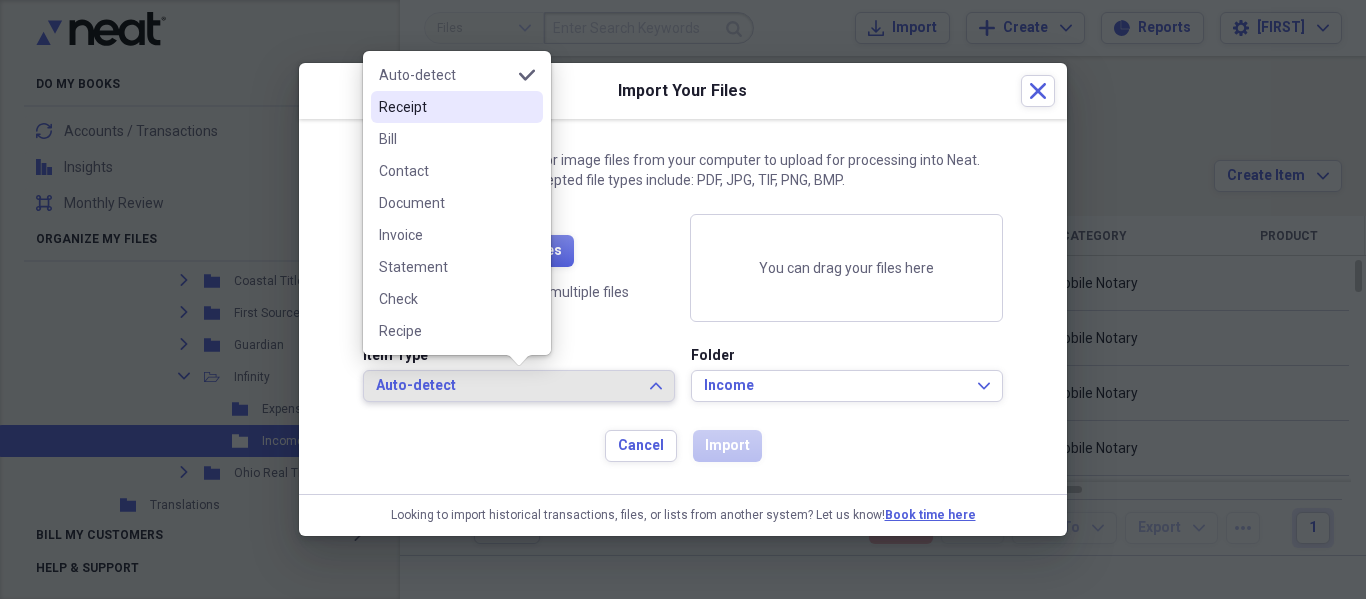 click on "Receipt" at bounding box center [445, 107] 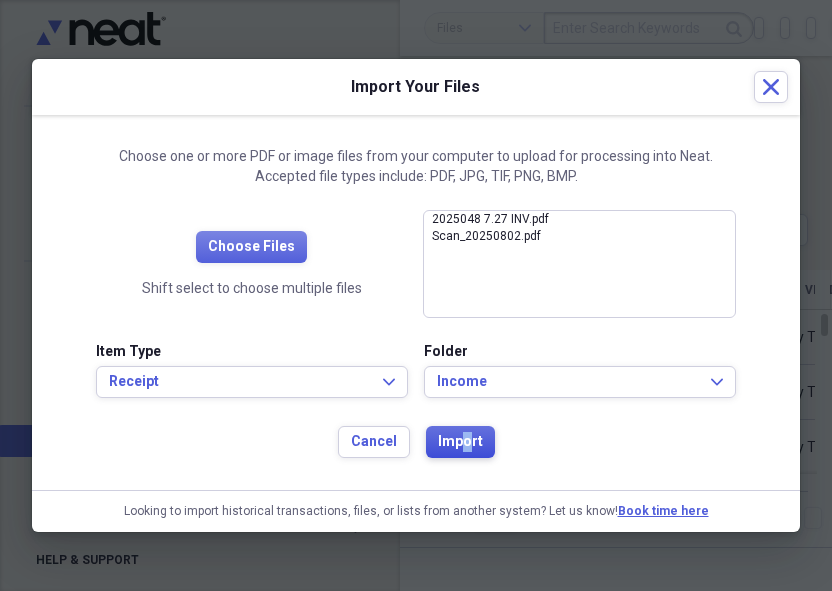 drag, startPoint x: 458, startPoint y: 435, endPoint x: 467, endPoint y: 428, distance: 11.401754 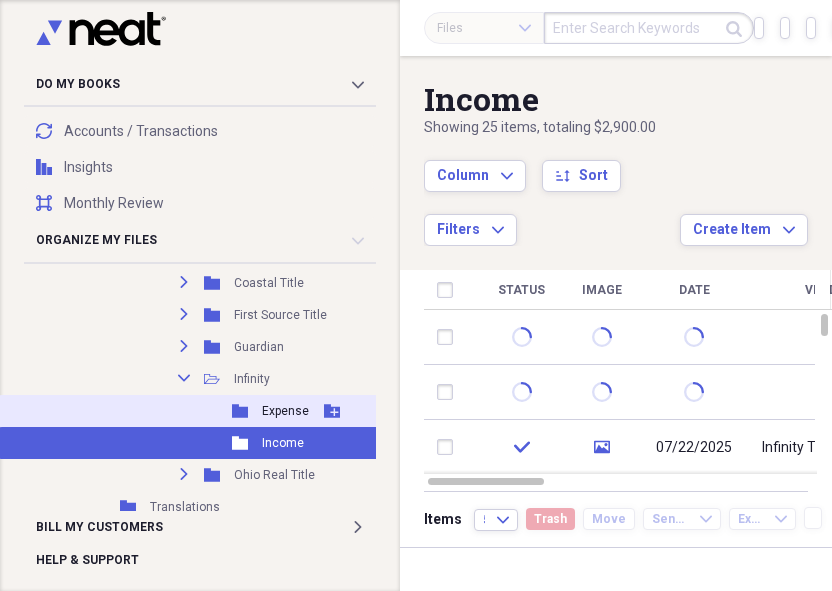 click on "Expense" at bounding box center (285, 411) 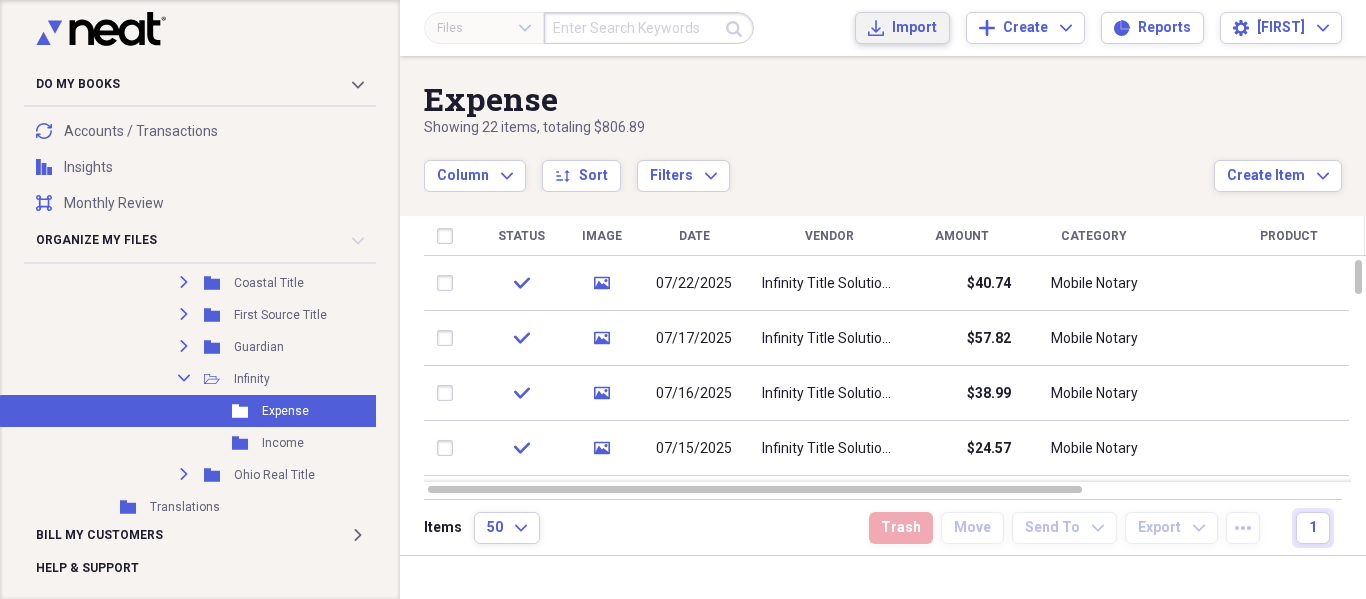 click on "Import" at bounding box center (914, 28) 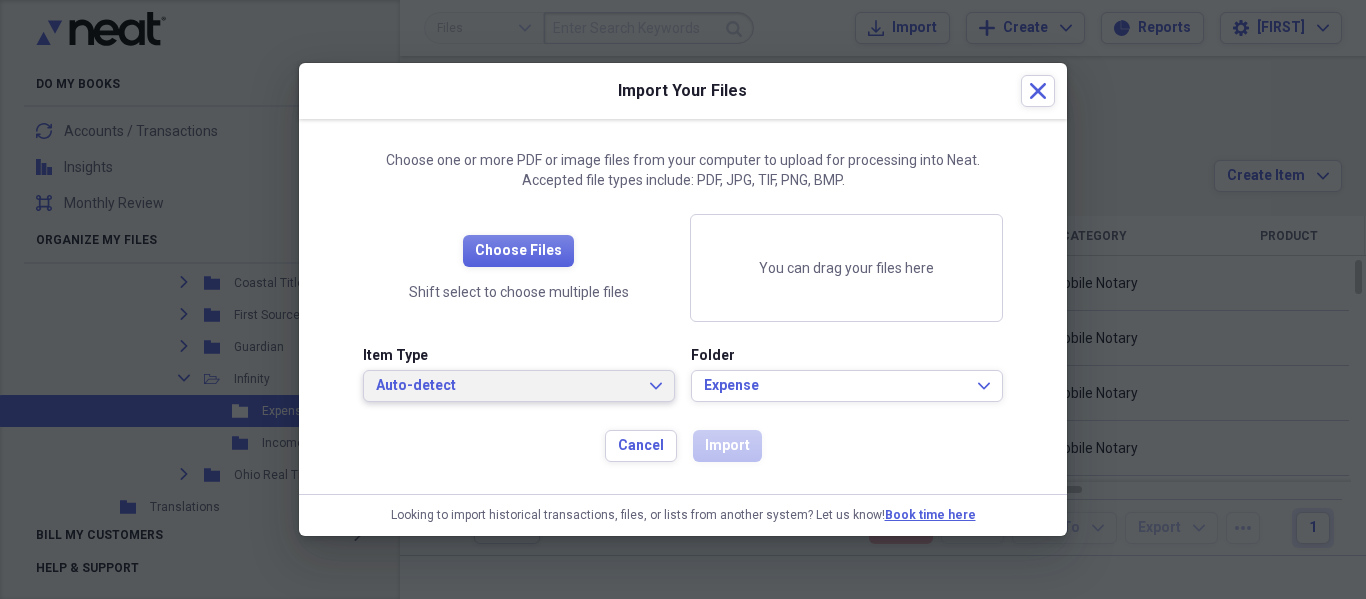 click on "Expand" 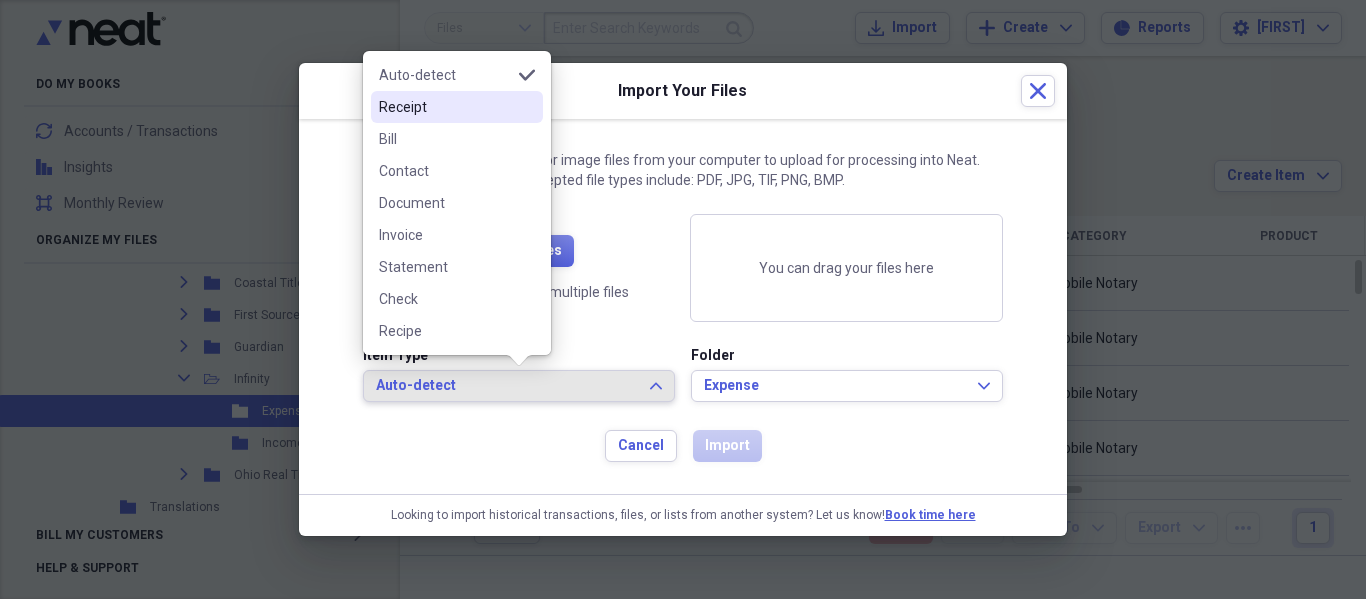 click on "Receipt" at bounding box center [445, 107] 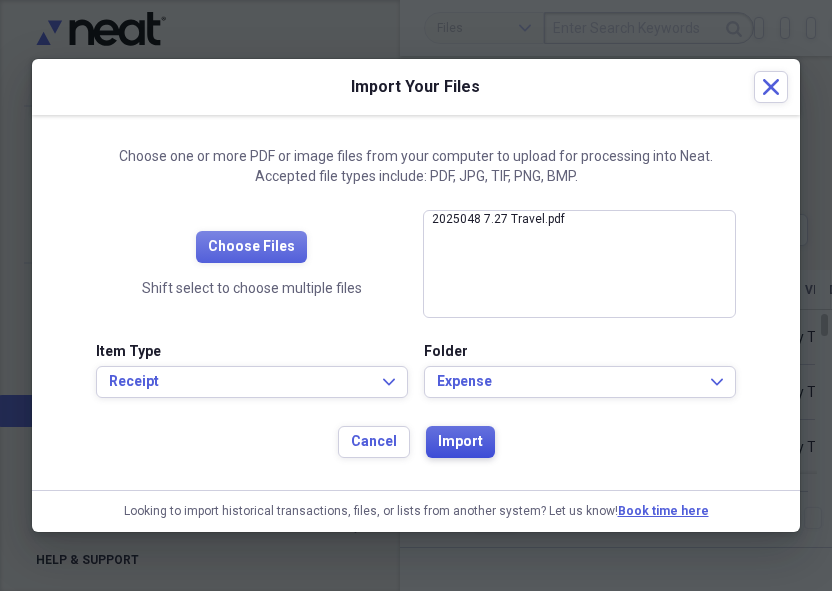 click on "Import" at bounding box center [460, 442] 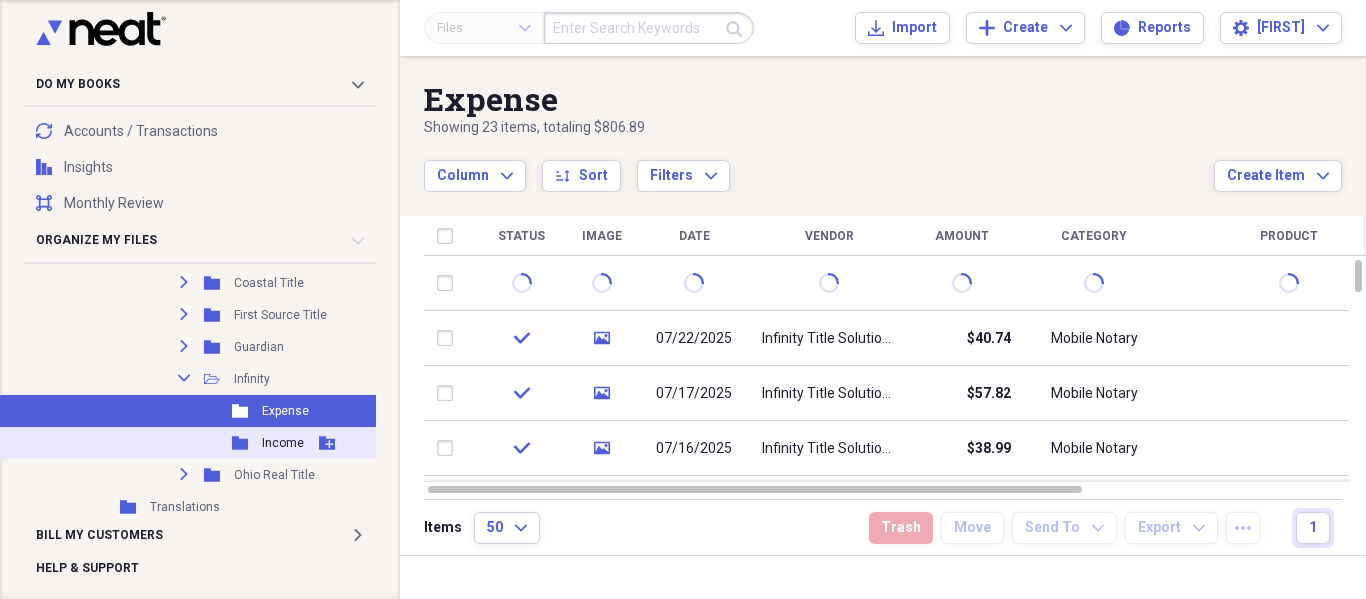 click on "Income" at bounding box center (283, 443) 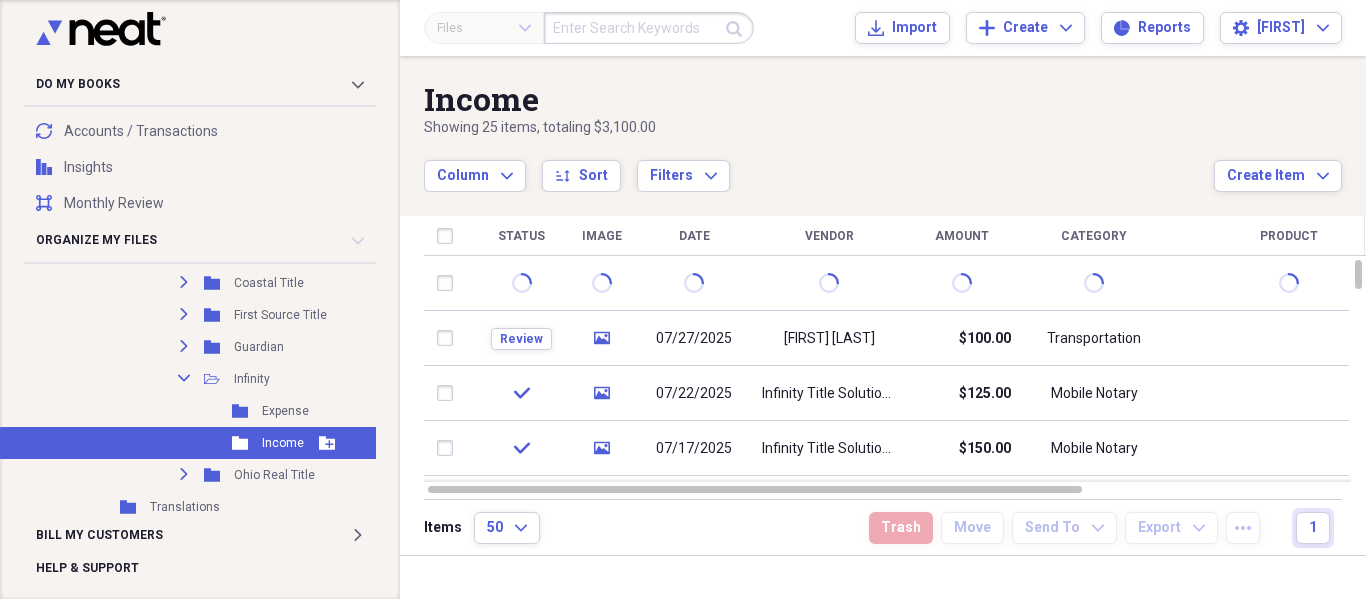 click on "Folder Income Add Folder" at bounding box center (215, 443) 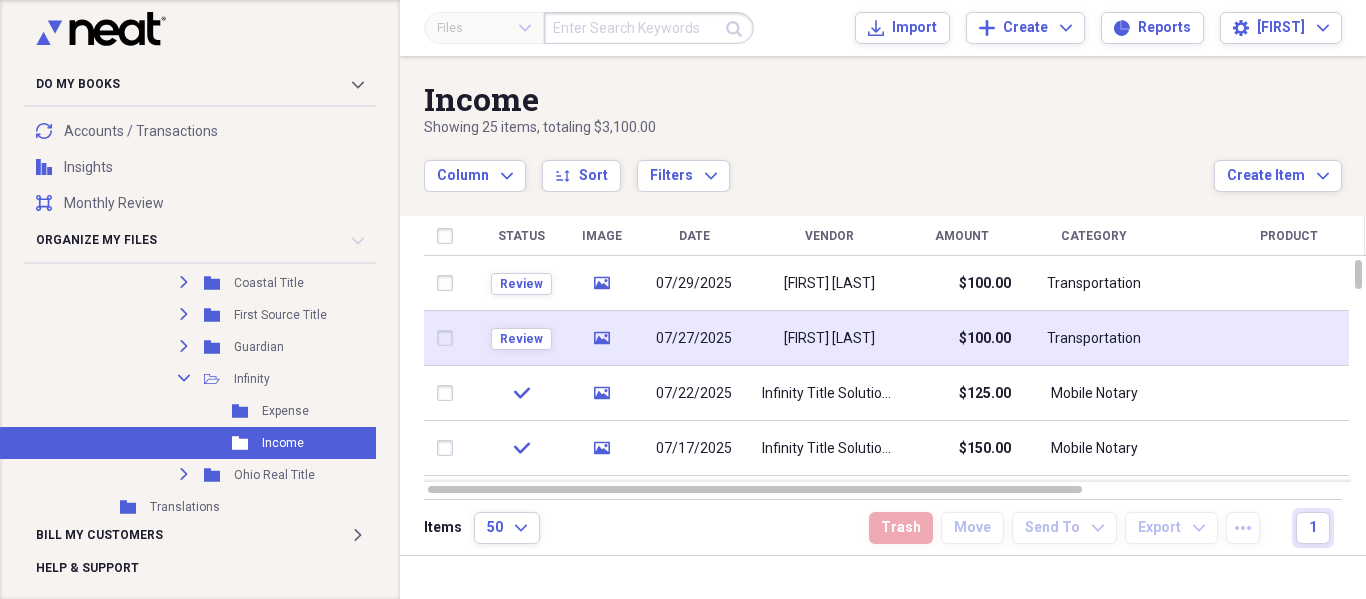 click on "[FIRST] [LAST]" at bounding box center [829, 339] 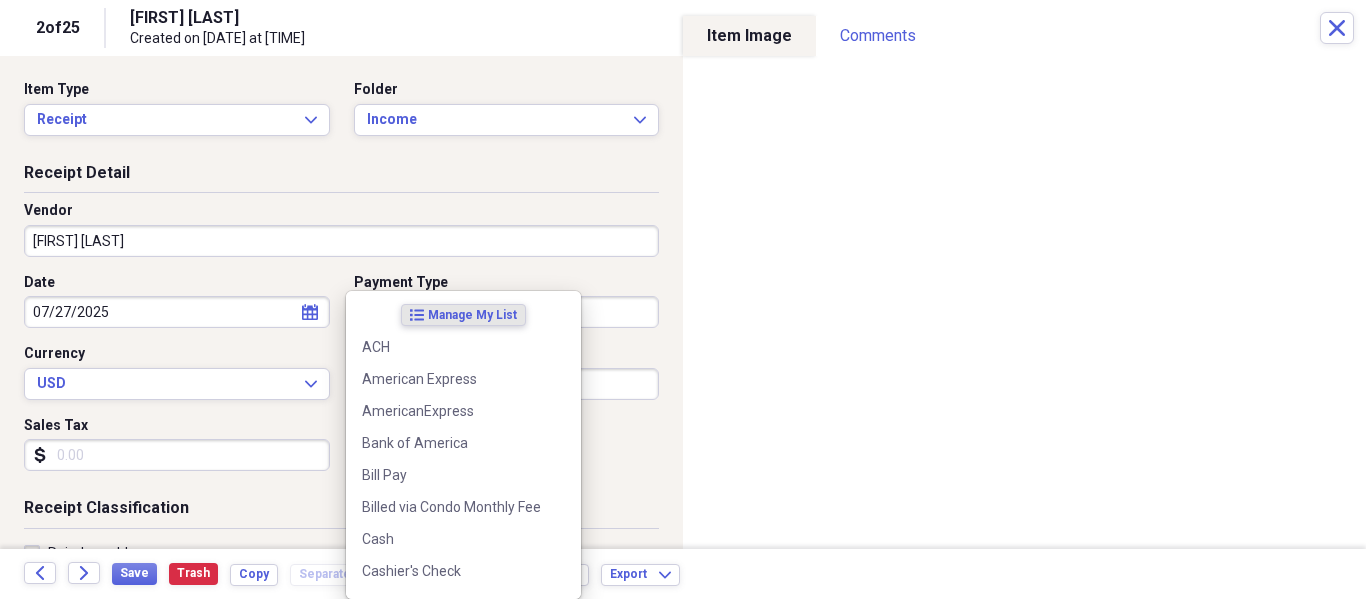click on "Do My Books Collapse transactions Accounts / Transactions insights Insights reconciliation Monthly Review Organize My Files 2 Collapse Unfiled Needs Review 2 Unfiled All Files Unfiled Unfiled Unfiled Saved Reports Collapse My Cabinet My Cabinet Add Folder Collapse Open Folder Banking - Credit Scores Add Folder Collapse Open Folder GG Add Folder Folder Huntington Add Folder Folder PNC Add Folder Collapse Open Folder Paley Add Folder Folder 5/3 Add Folder Folder AmEx Add Folder Folder Bank of America Add Folder Folder Chase - J.P. Morgan Add Folder Folder Citizens Add Folder Folder Credit Scores Add Folder Folder Discover Add Folder Folder Huntington Add Folder Folder Key Add Folder Folder Northwest Bank Add Folder Expand Folder PNC Add Folder Folder Wells Fargo Add Folder Expand Folder Election Official Add Folder Expand Folder Health Add Folder Expand Folder Insurance Add Folder Expand Folder Job Search Add Folder Expand Folder Legal Add Folder Expand Folder Music Projects Add Folder Expand Folder Nerek Group" at bounding box center (683, 299) 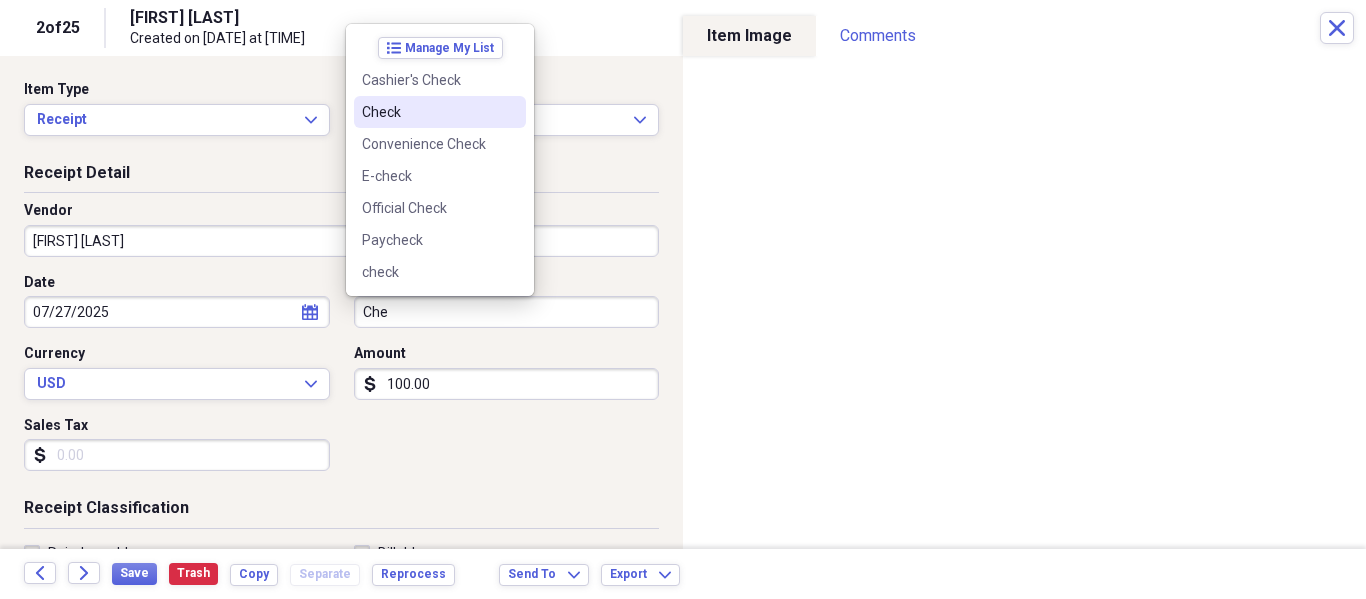 click on "Check" at bounding box center [428, 112] 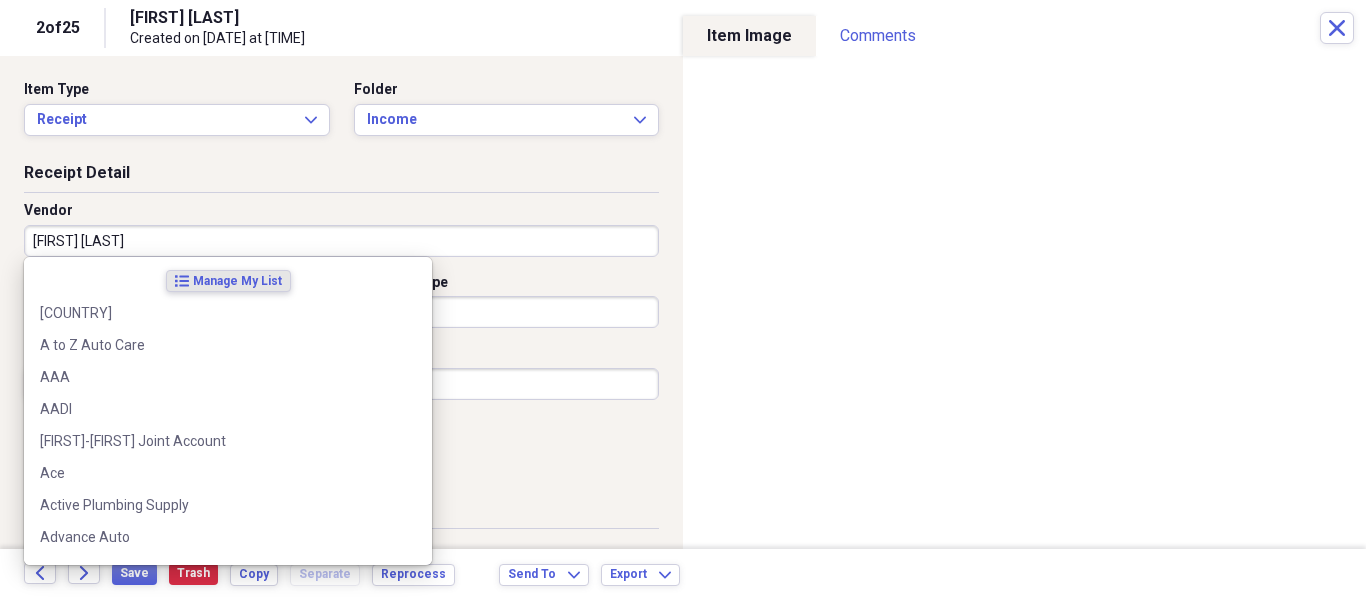 click on "[FIRST] [LAST]" at bounding box center (341, 241) 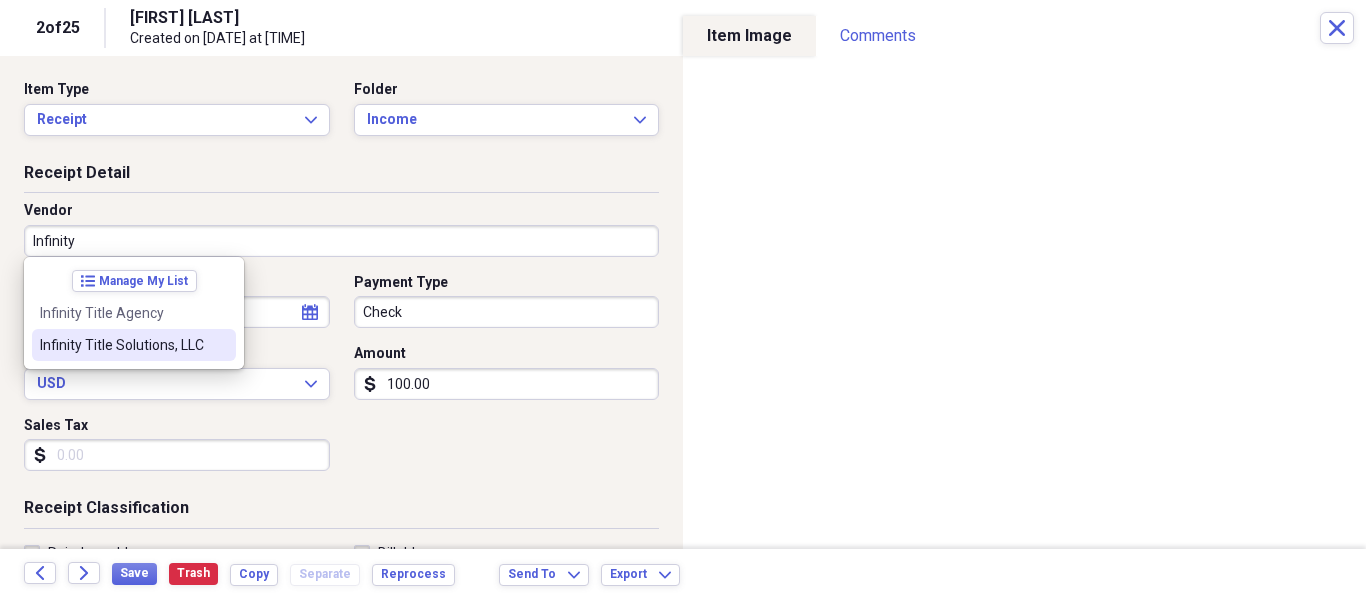 click on "Infinity Title Solutions, LLC" at bounding box center [122, 345] 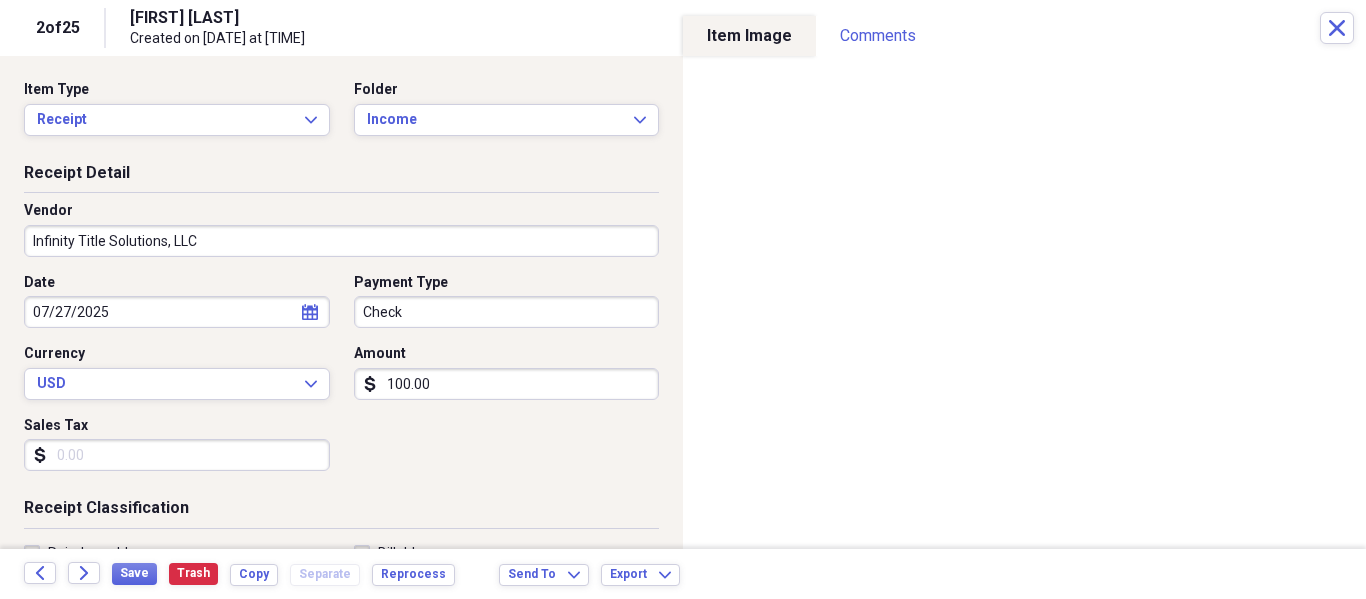 type on "Mobile Notary" 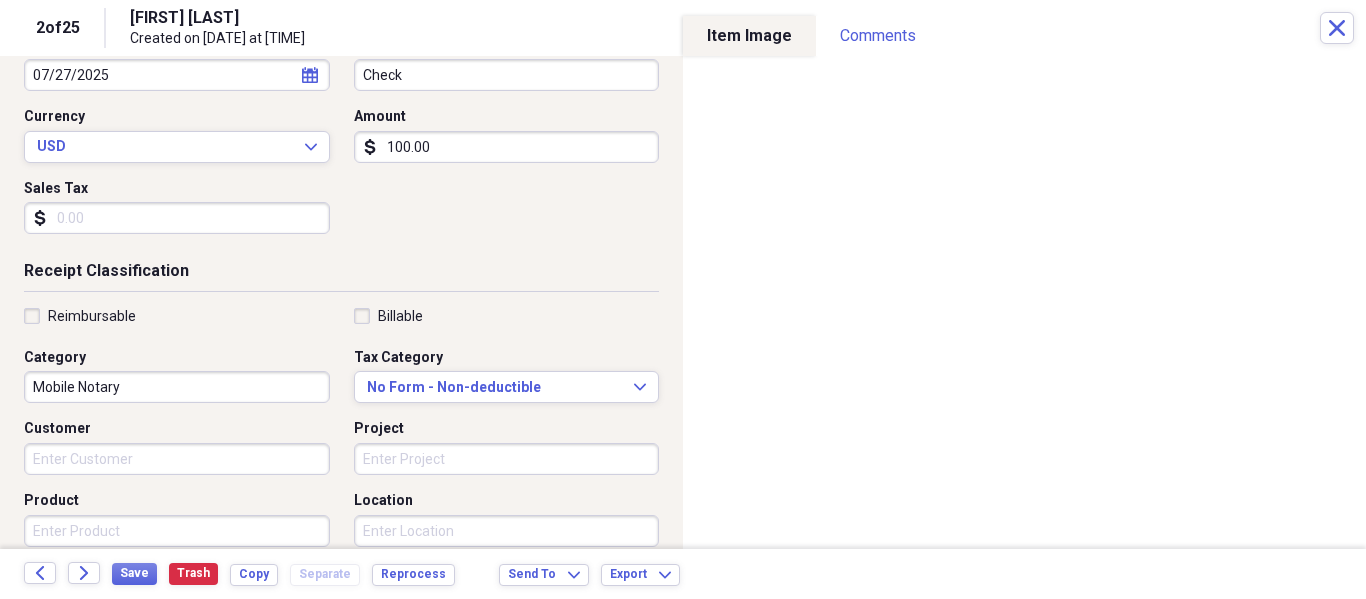 scroll, scrollTop: 239, scrollLeft: 0, axis: vertical 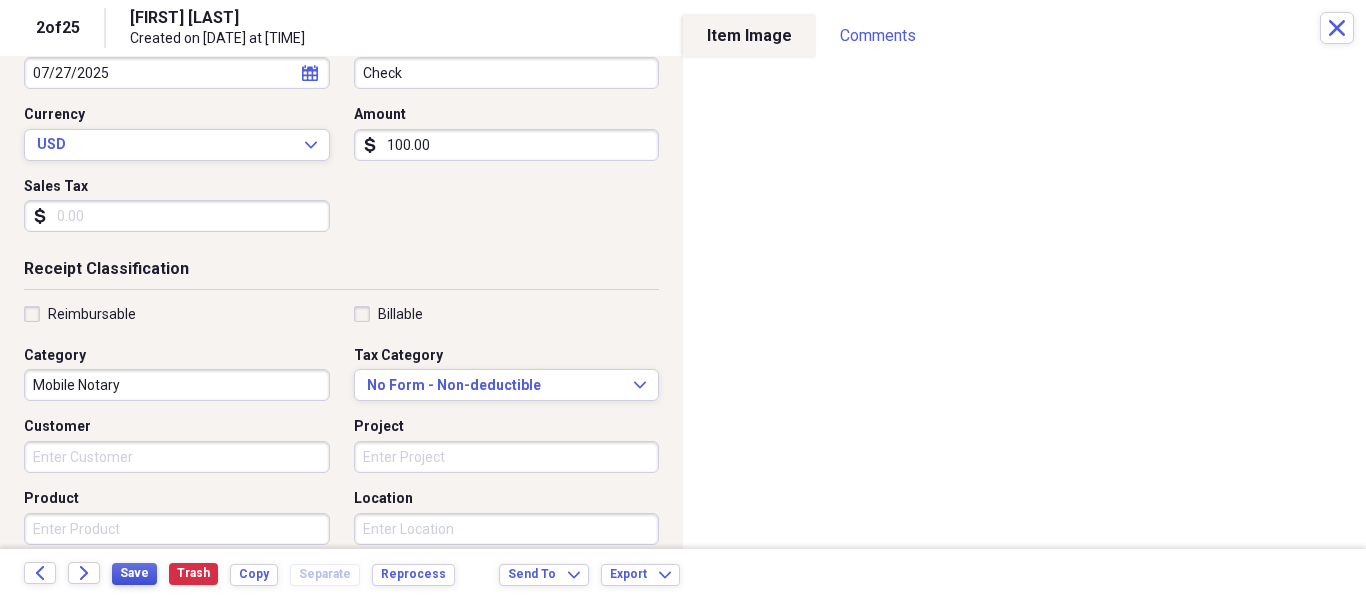 click on "Save" at bounding box center (134, 573) 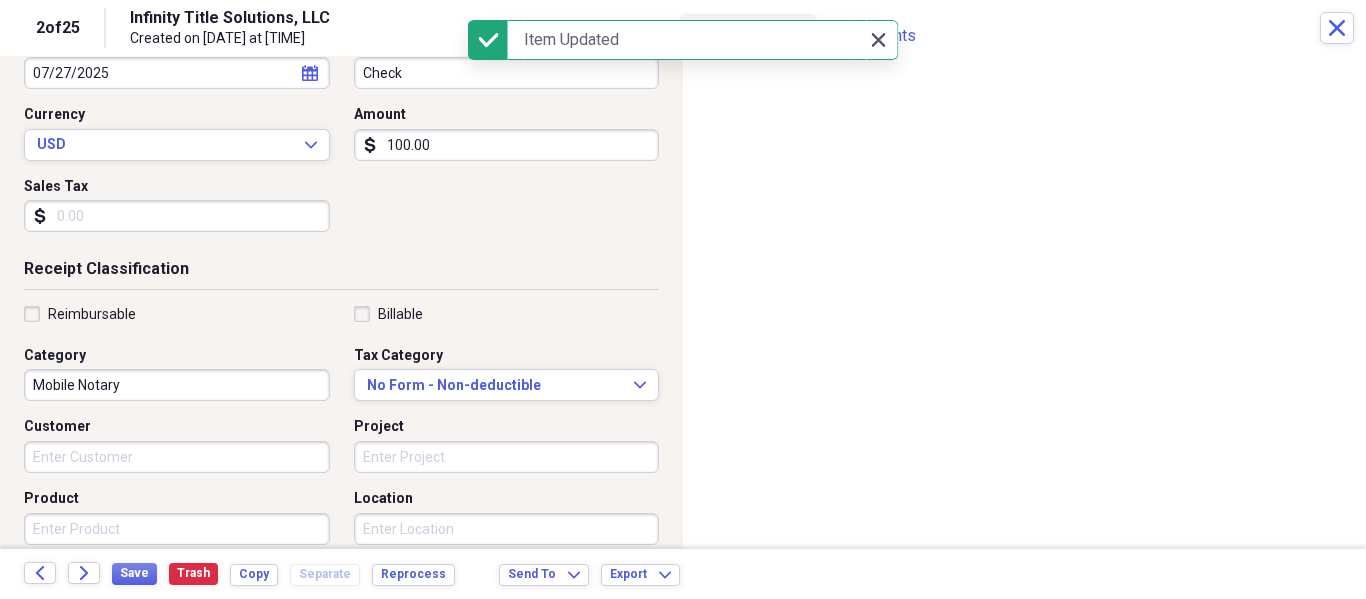 click 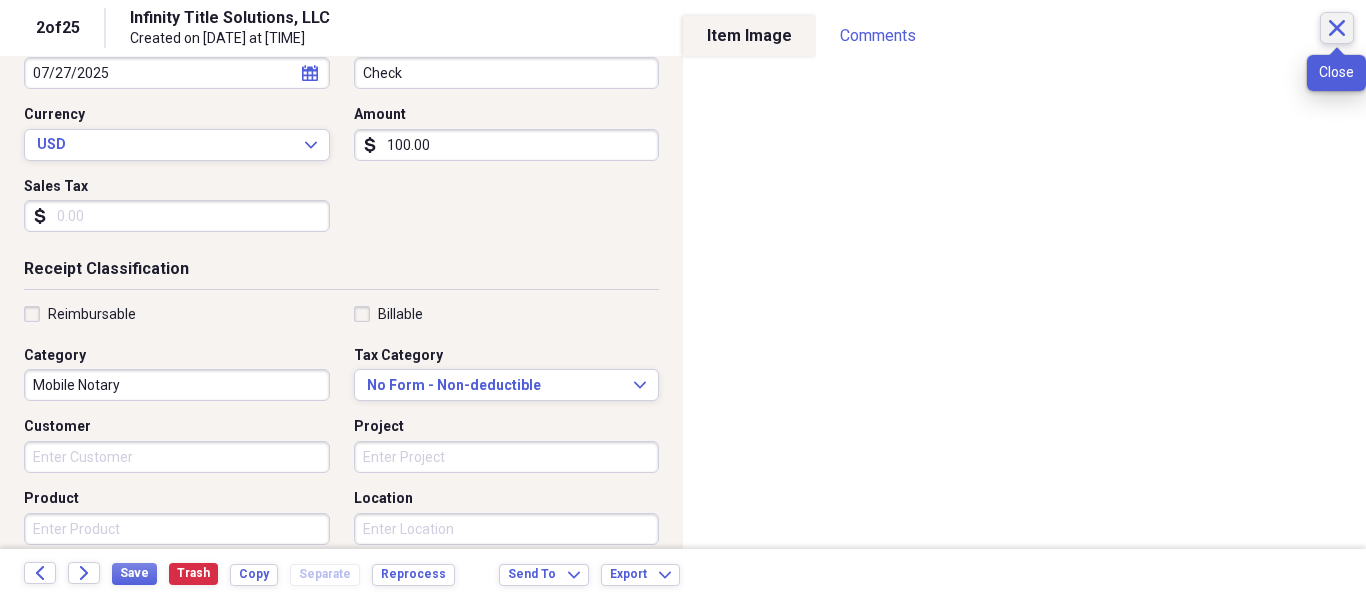 click on "Close" 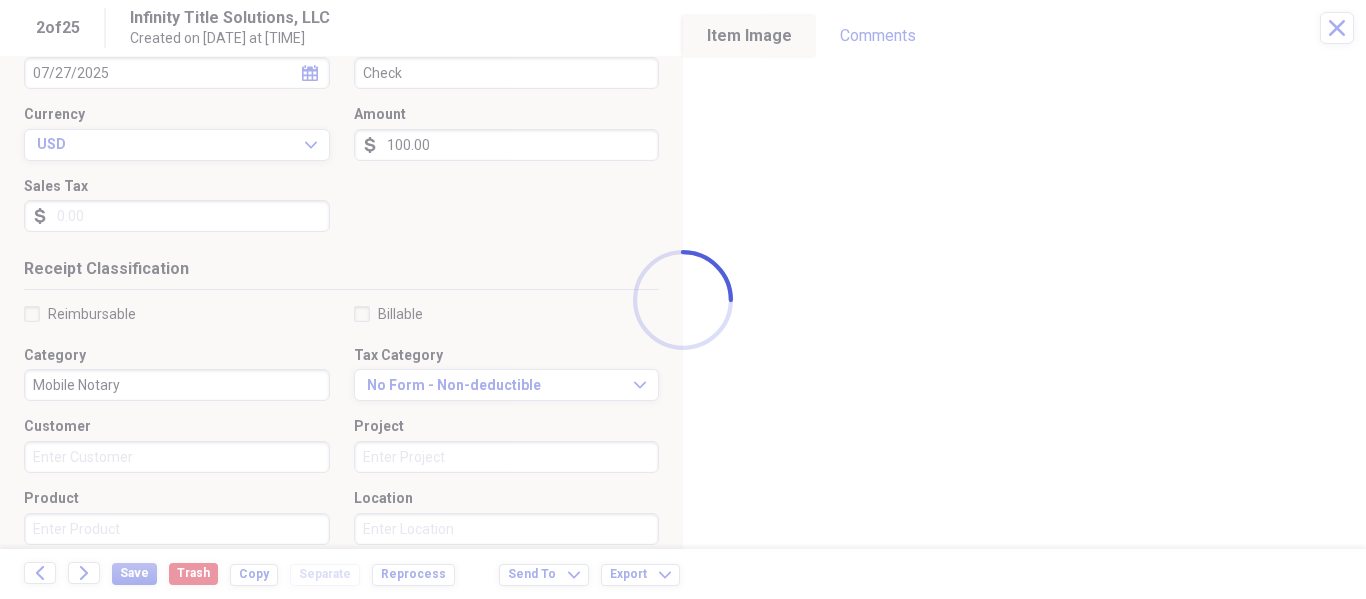 click at bounding box center [683, 299] 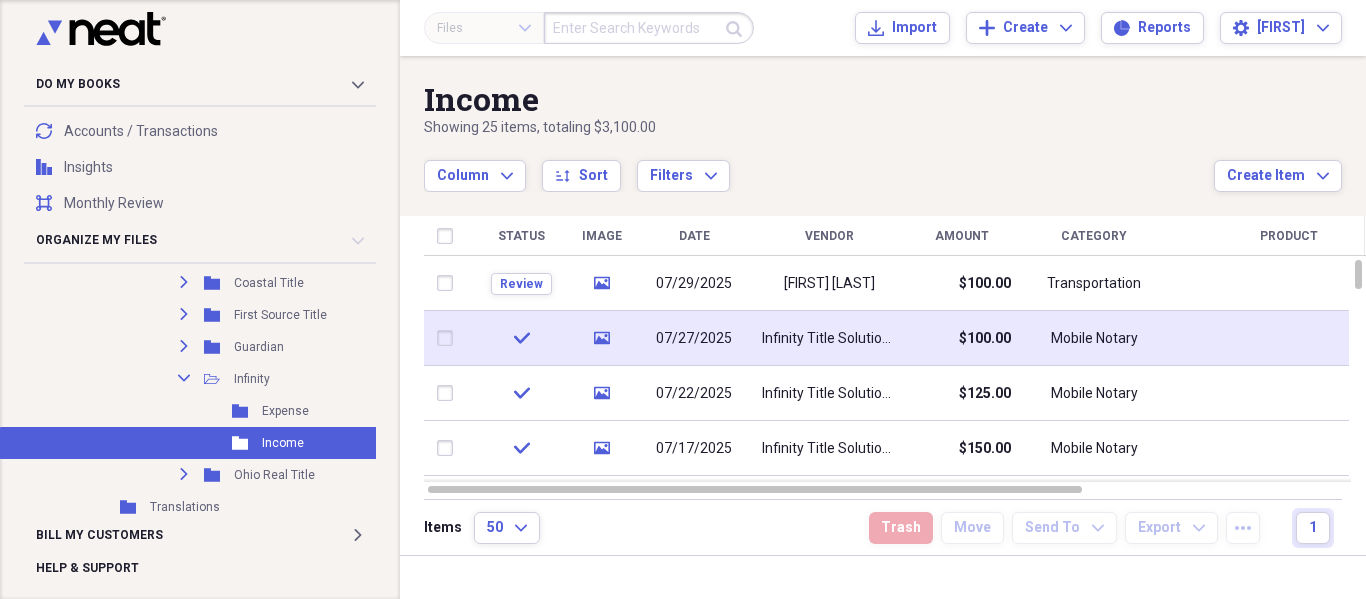 click at bounding box center (449, 338) 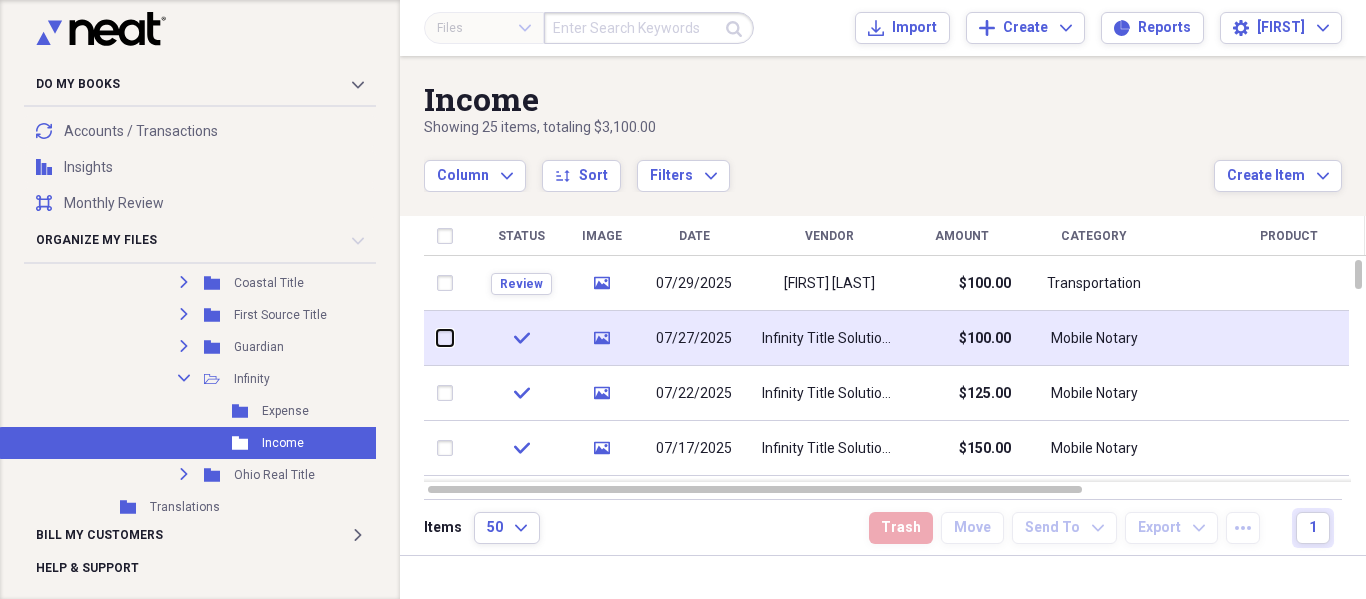 click at bounding box center (437, 338) 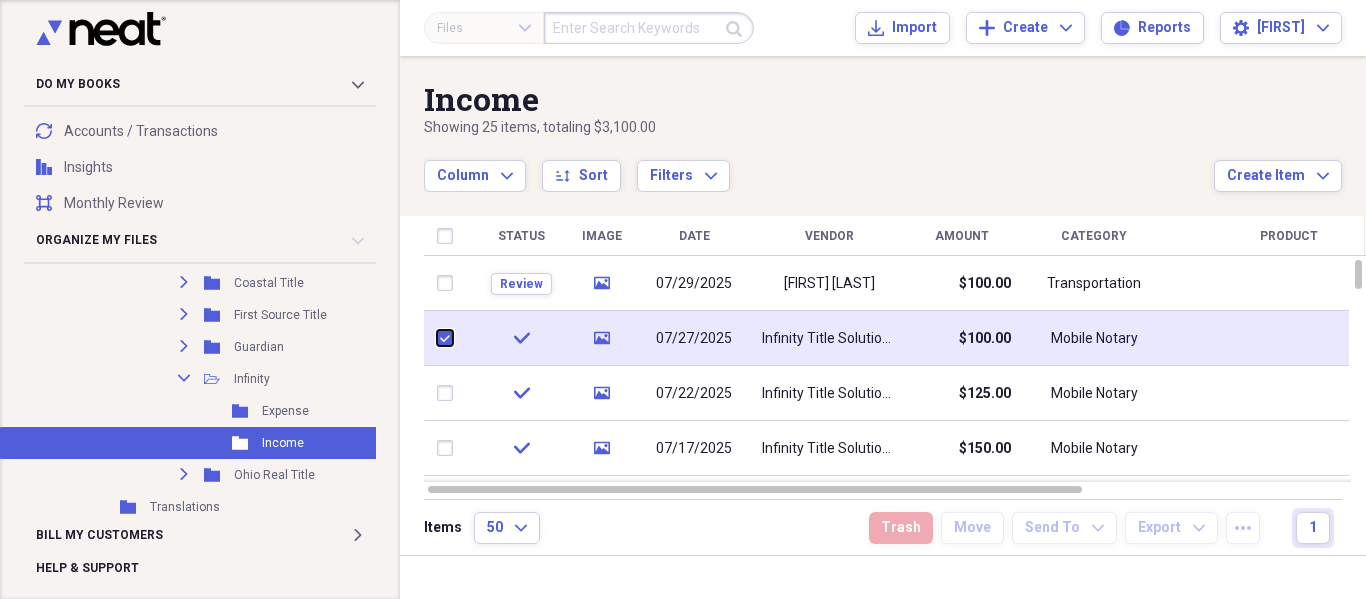 checkbox on "true" 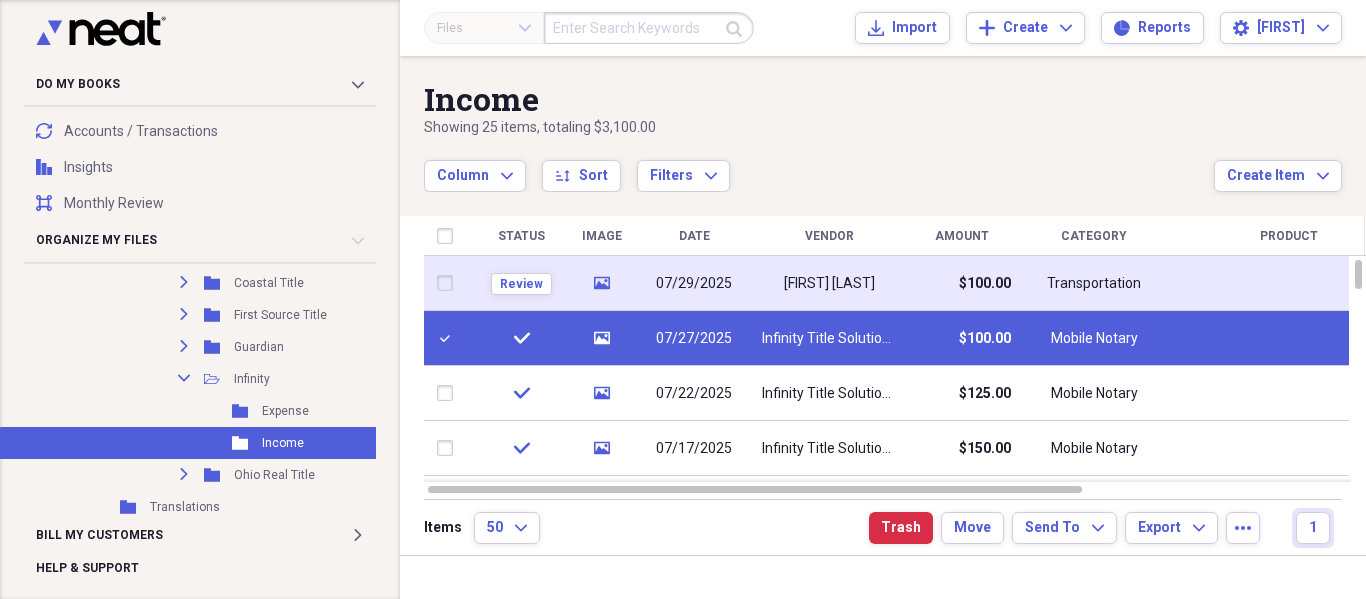 click at bounding box center [449, 283] 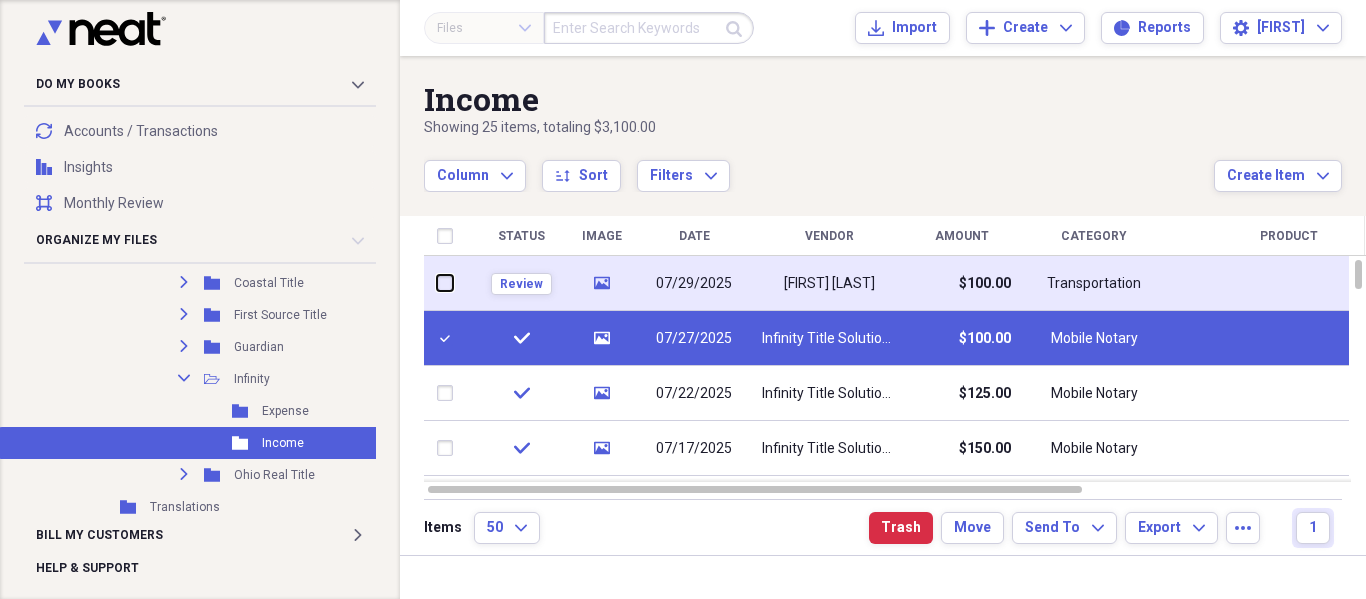 click at bounding box center (437, 283) 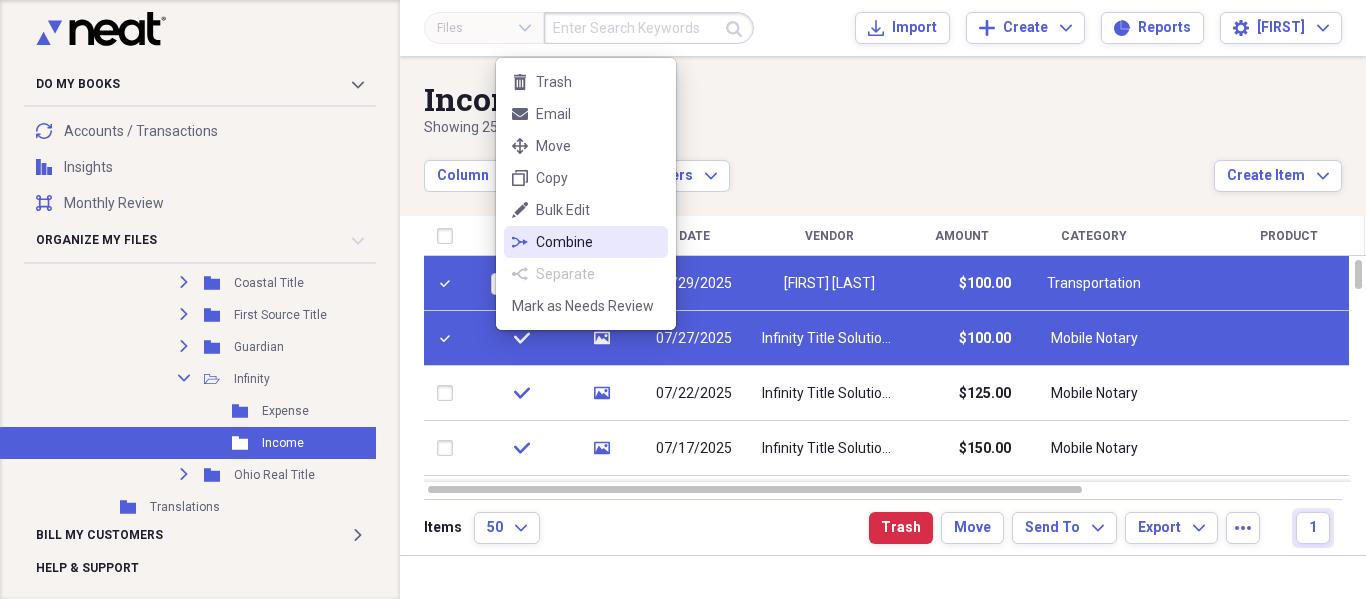 click on "Combine" at bounding box center [598, 242] 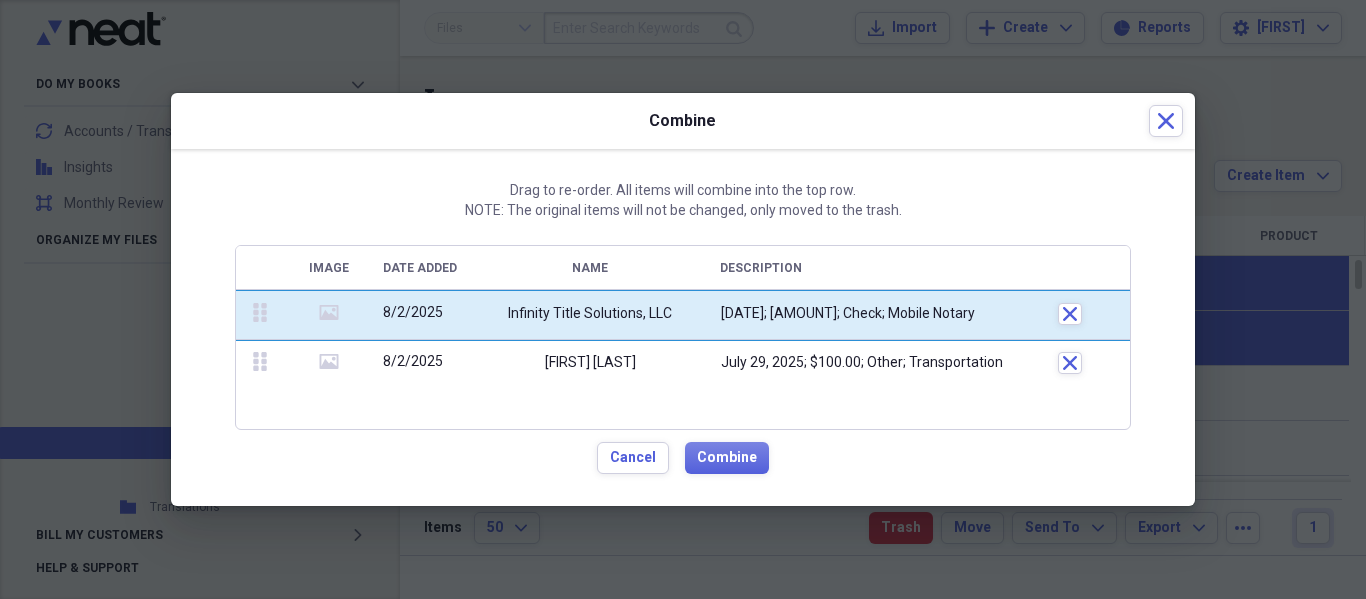 drag, startPoint x: 261, startPoint y: 358, endPoint x: 256, endPoint y: 301, distance: 57.21888 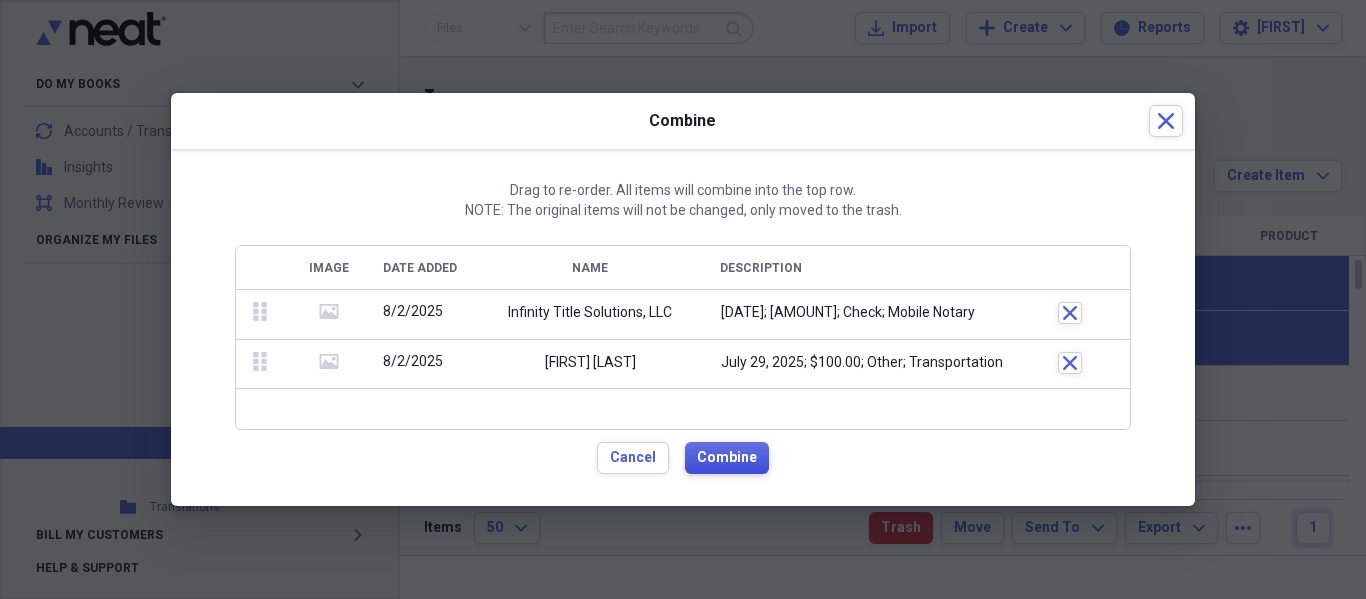 click on "Combine" at bounding box center (727, 458) 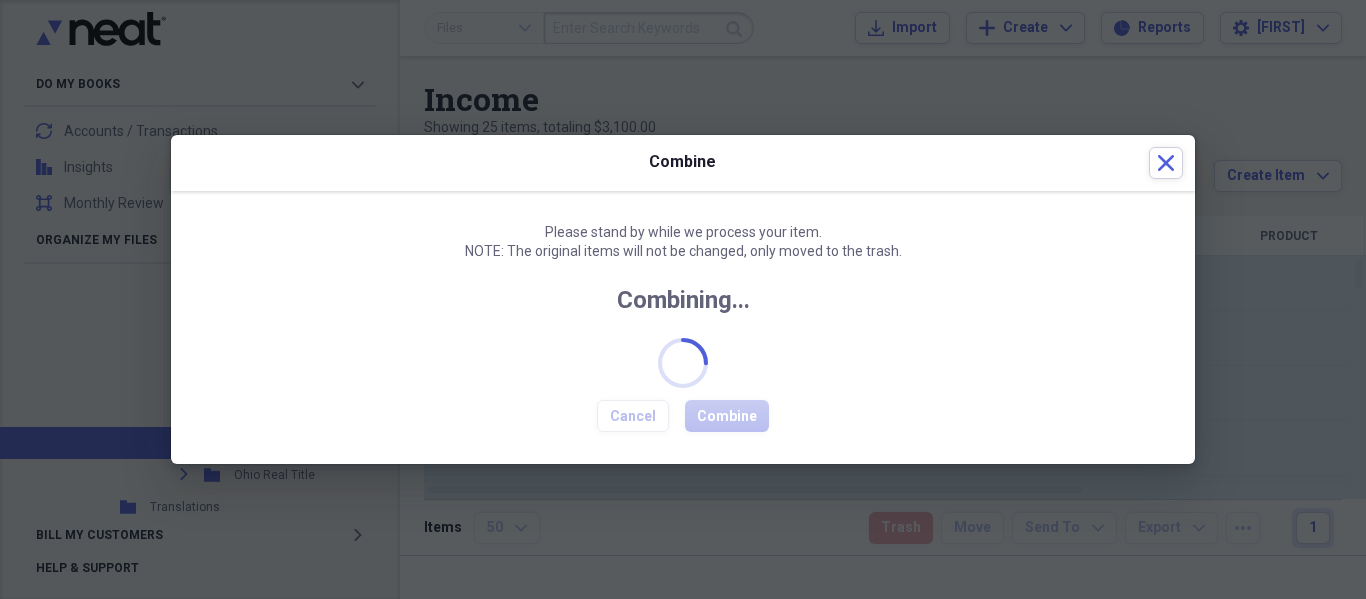 checkbox on "false" 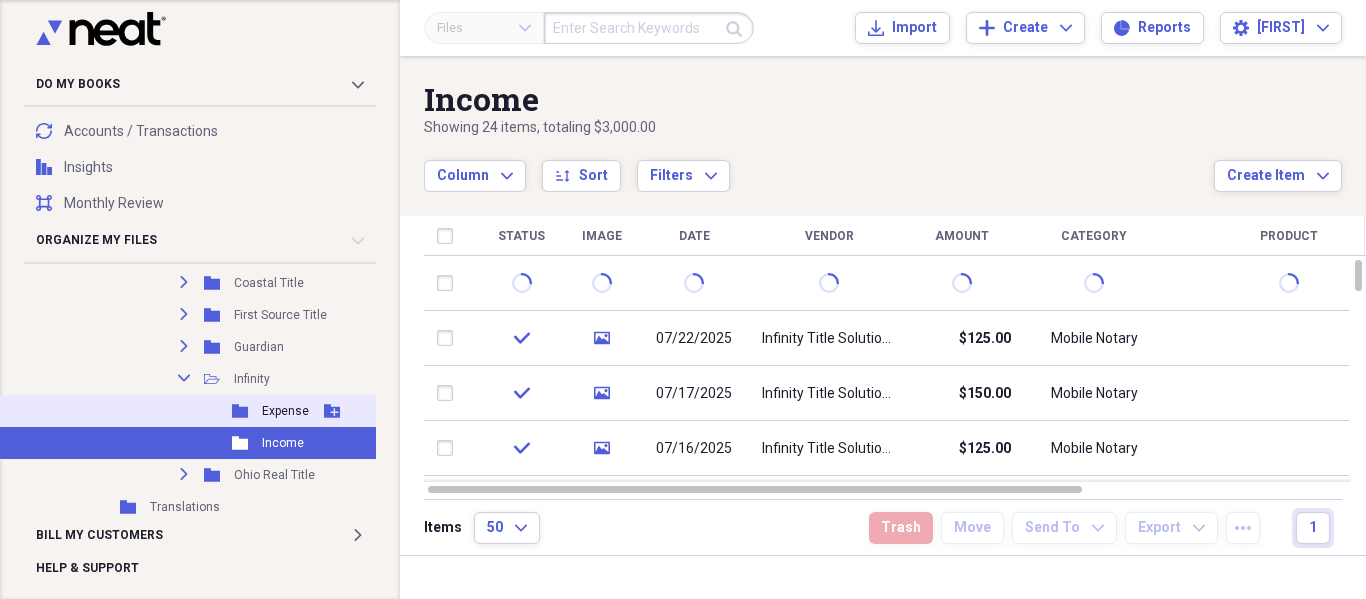click on "Expense" at bounding box center [285, 411] 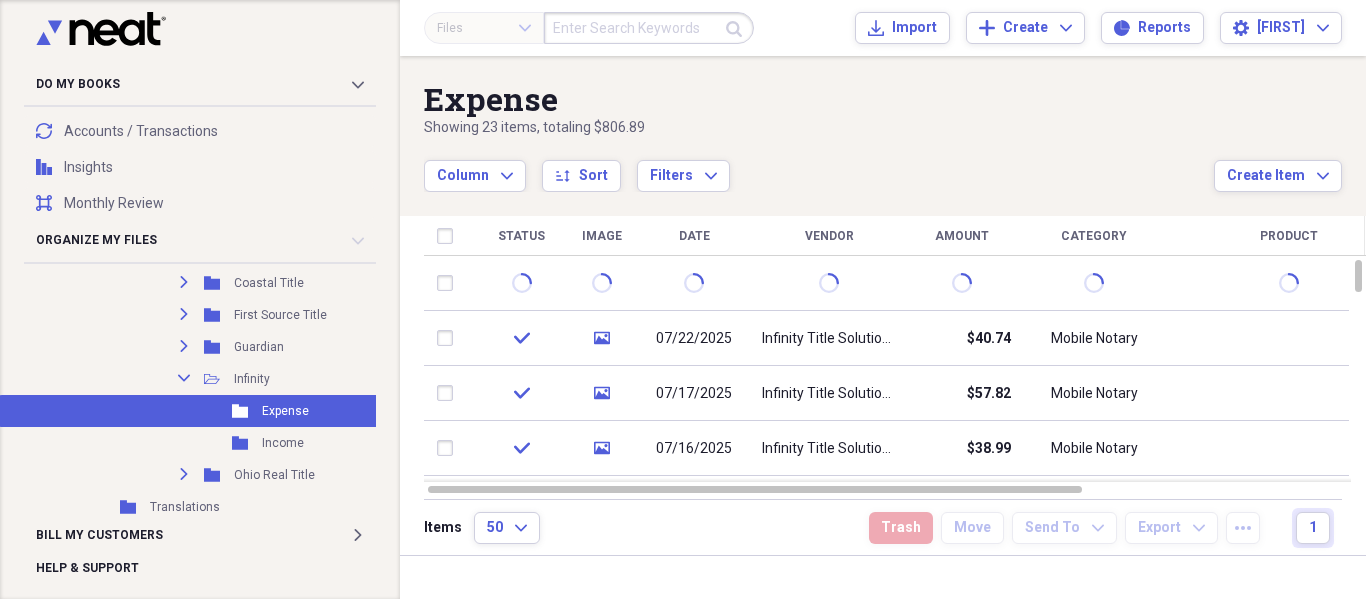 click at bounding box center [683, 599] 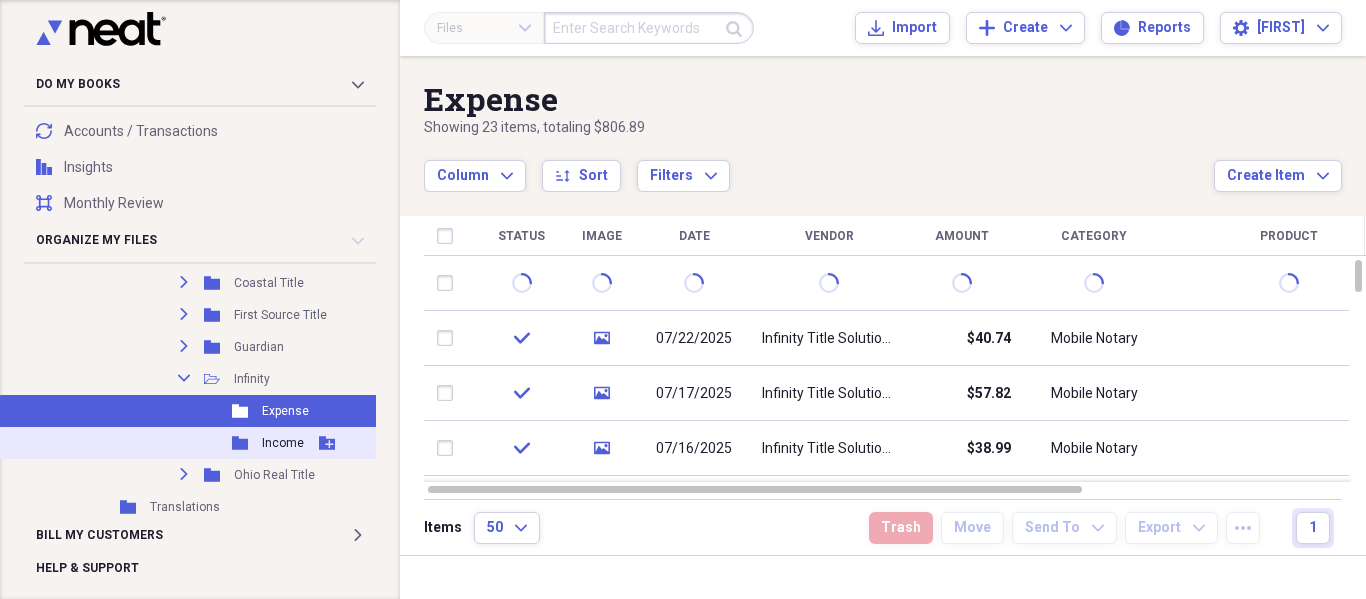 click on "Income" at bounding box center (283, 443) 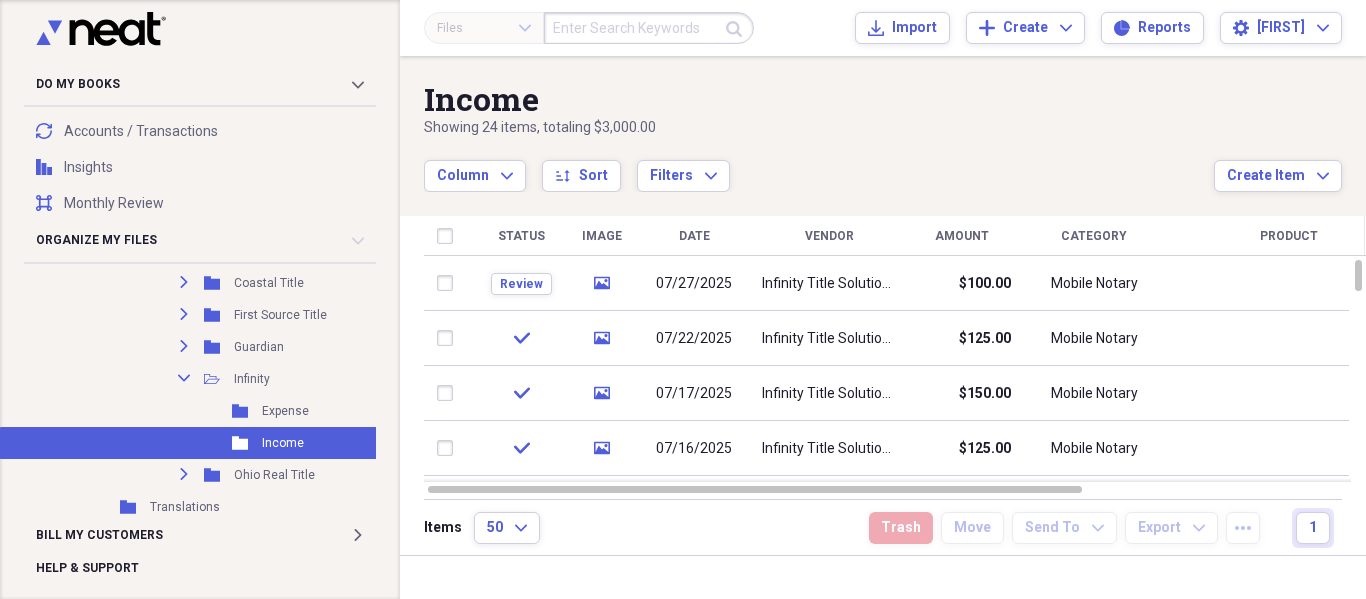 click at bounding box center [683, 599] 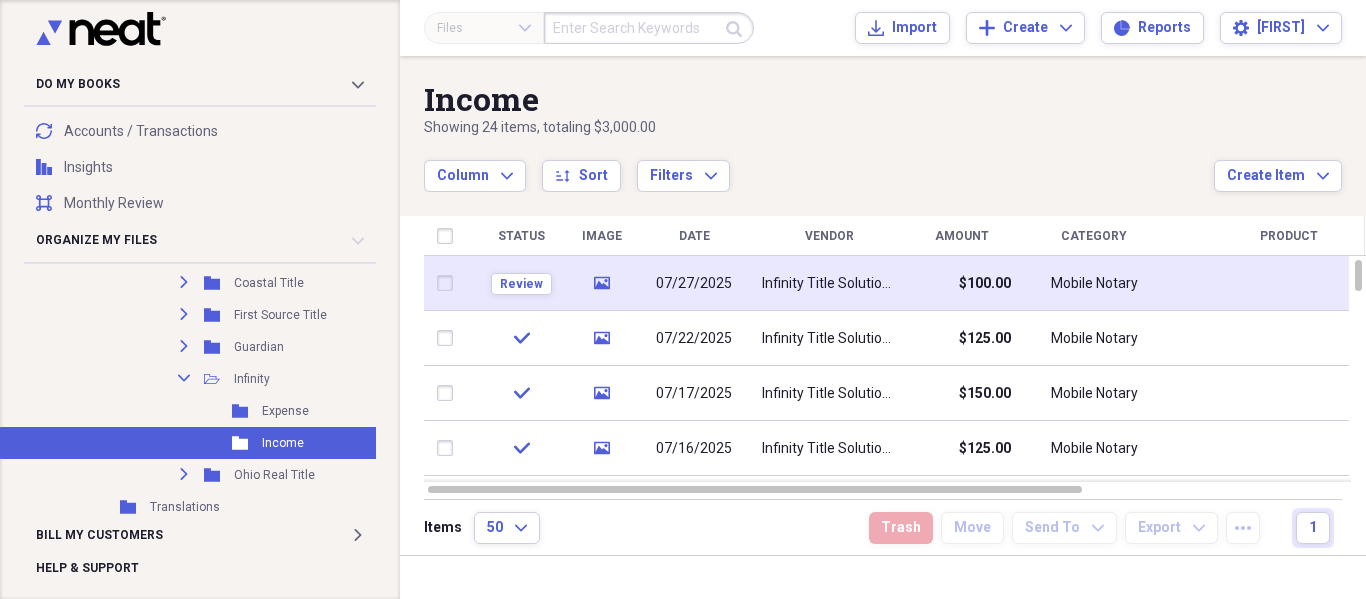 click on "07/27/2025" at bounding box center [694, 284] 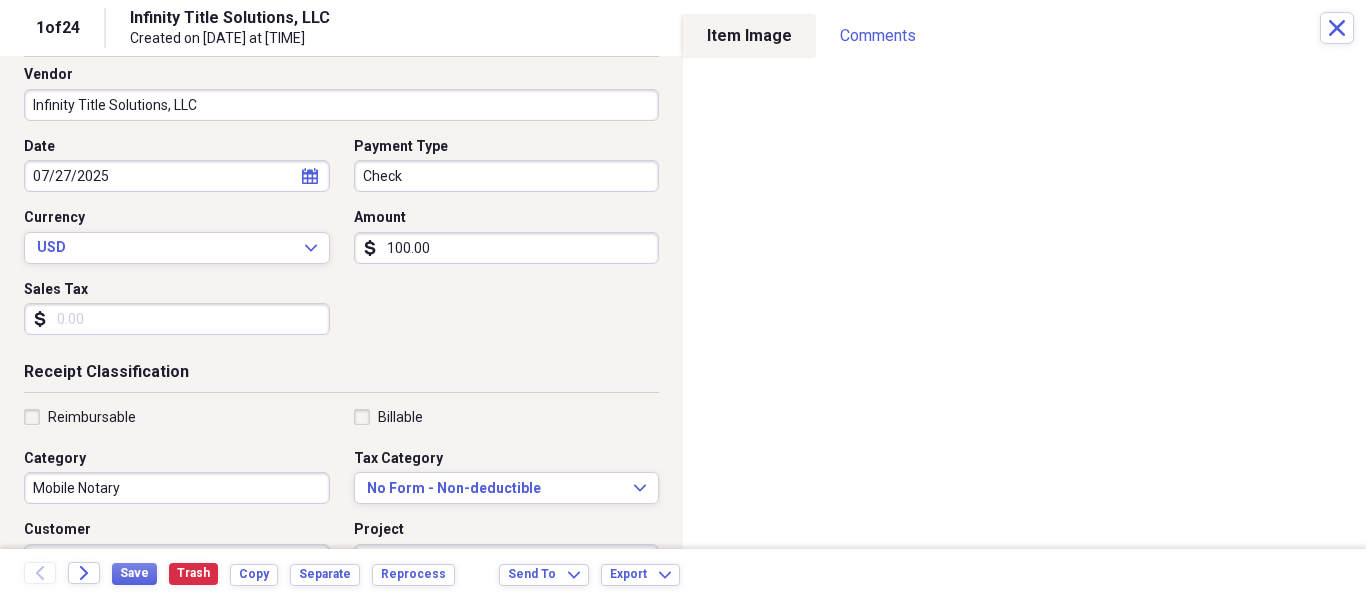 scroll, scrollTop: 199, scrollLeft: 0, axis: vertical 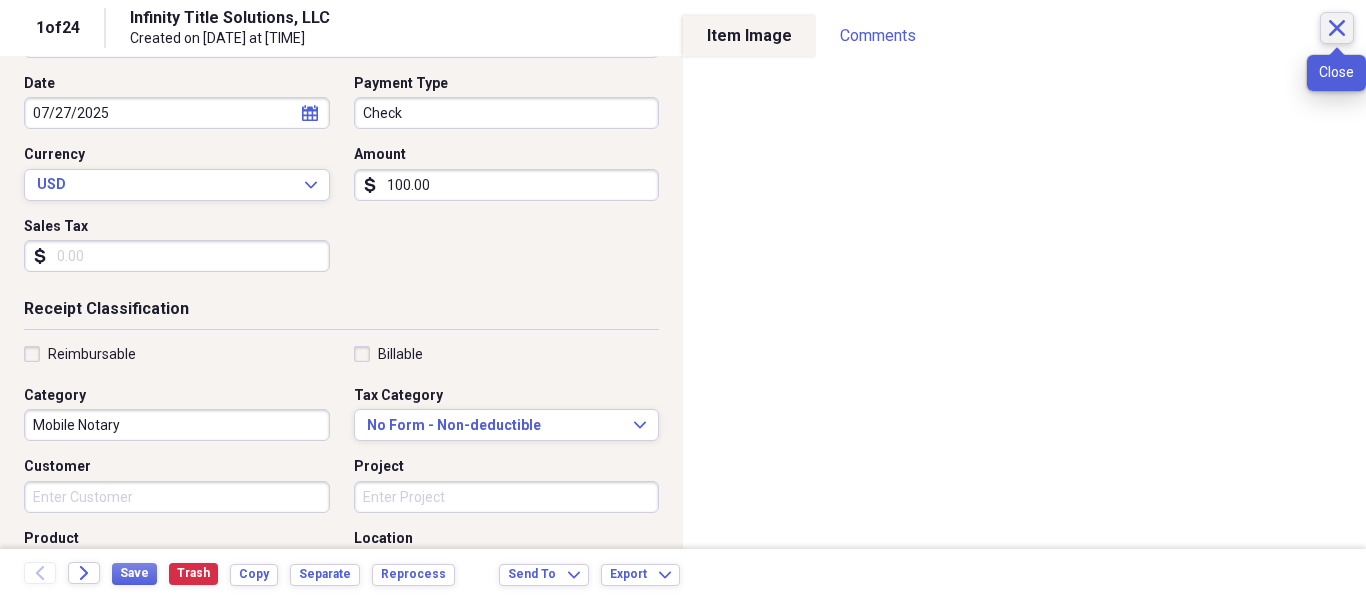 click on "Close" 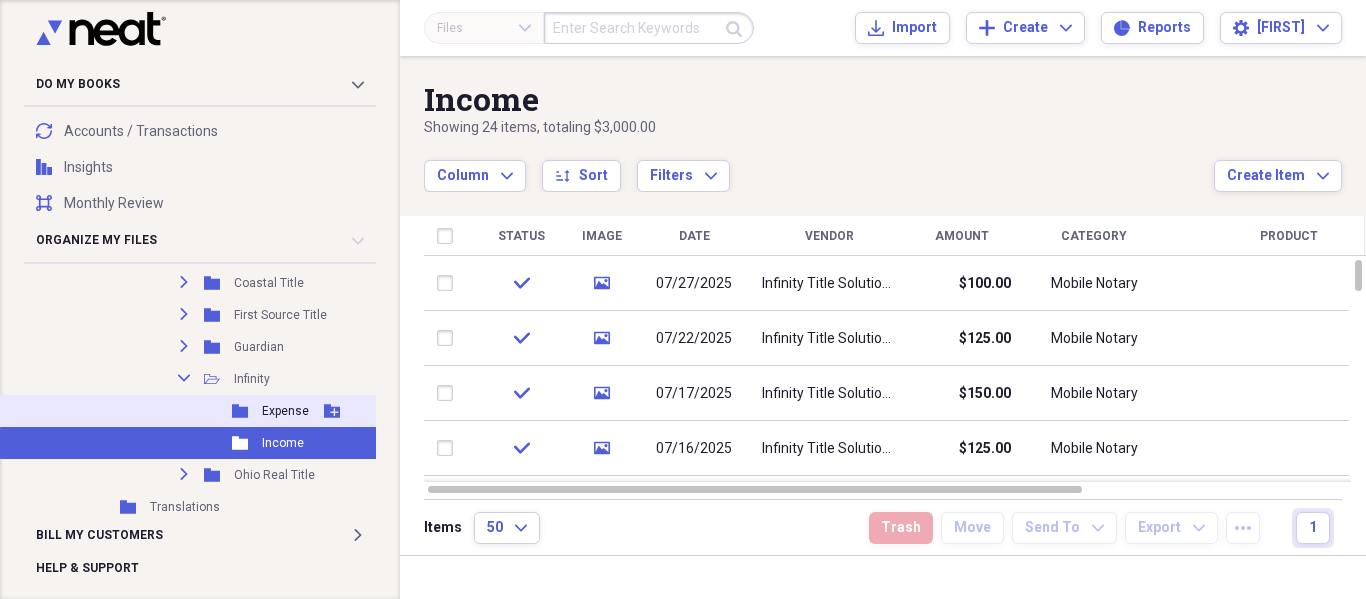 click on "Expense" at bounding box center (285, 411) 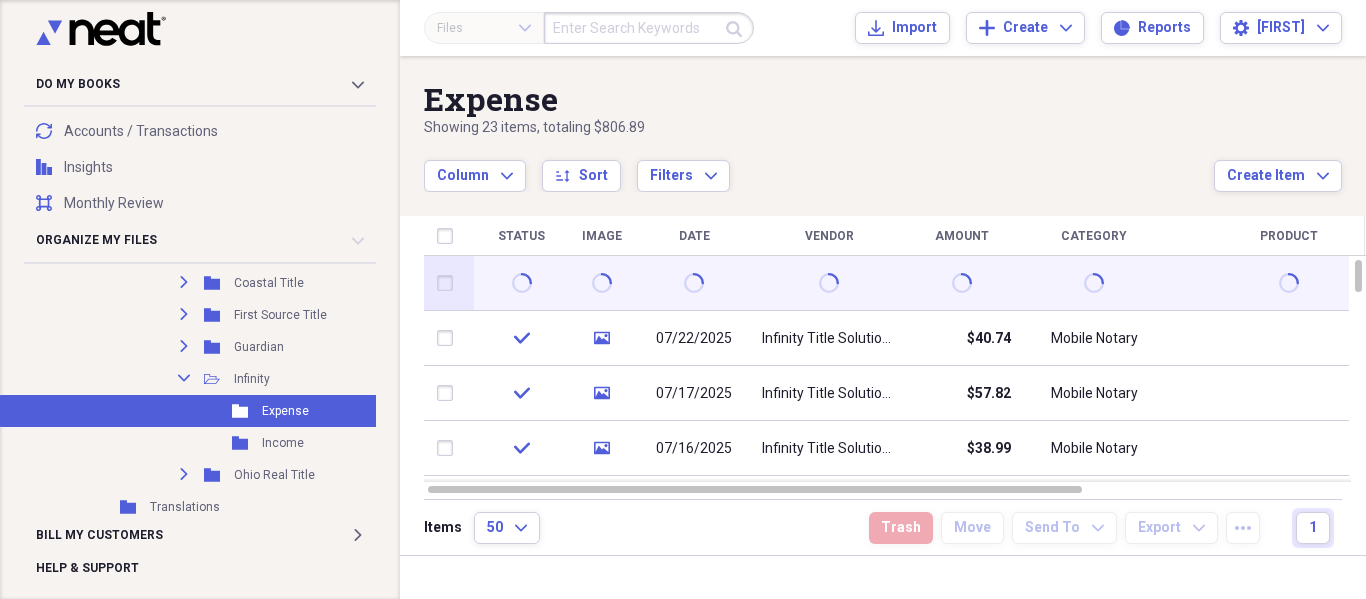 click at bounding box center [694, 283] 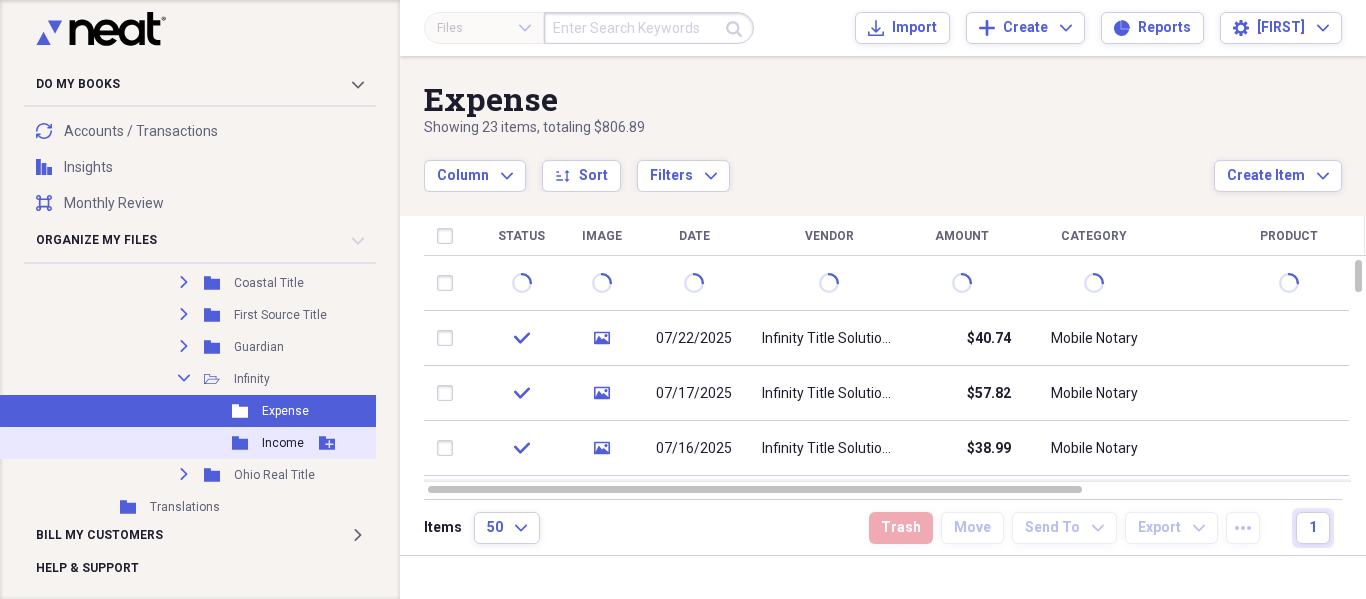 click on "Income" at bounding box center (283, 443) 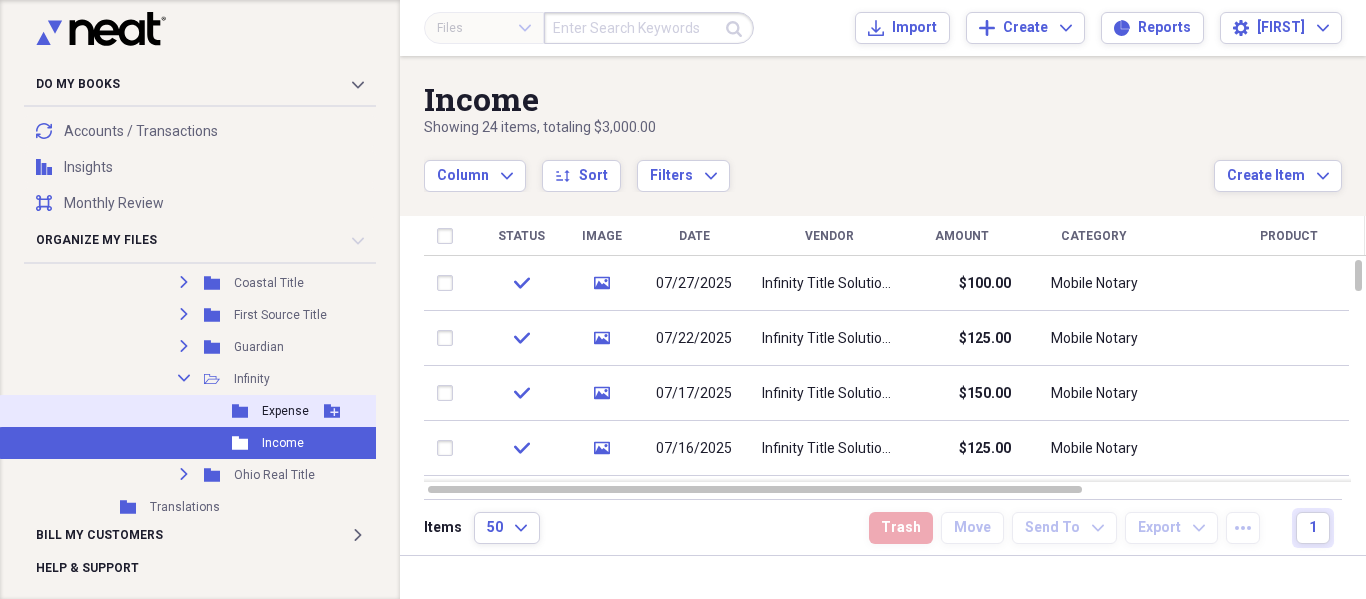 click on "Folder Expense Add Folder" at bounding box center [215, 411] 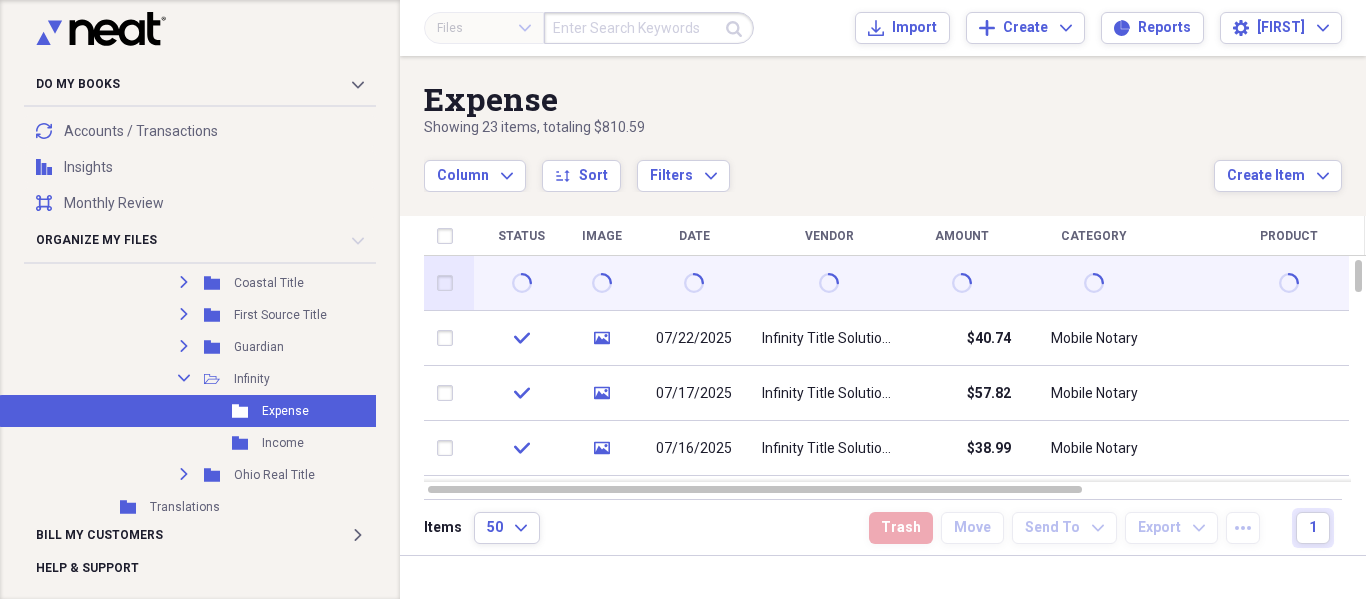 click at bounding box center (694, 283) 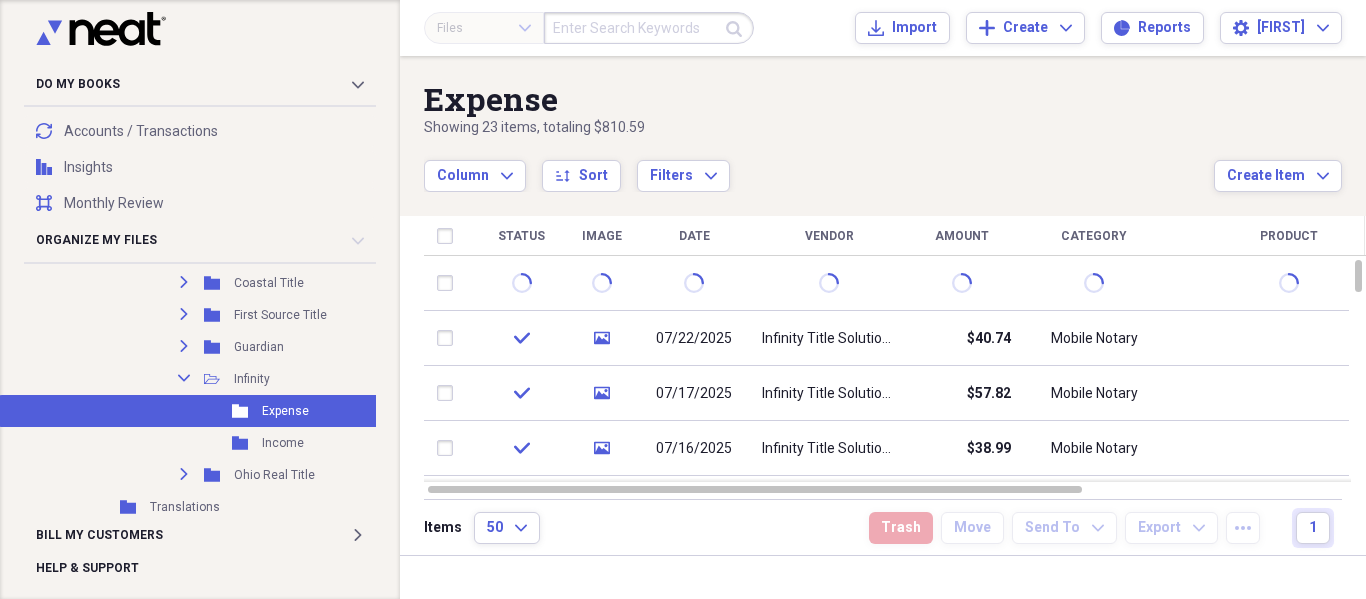 click at bounding box center [683, 599] 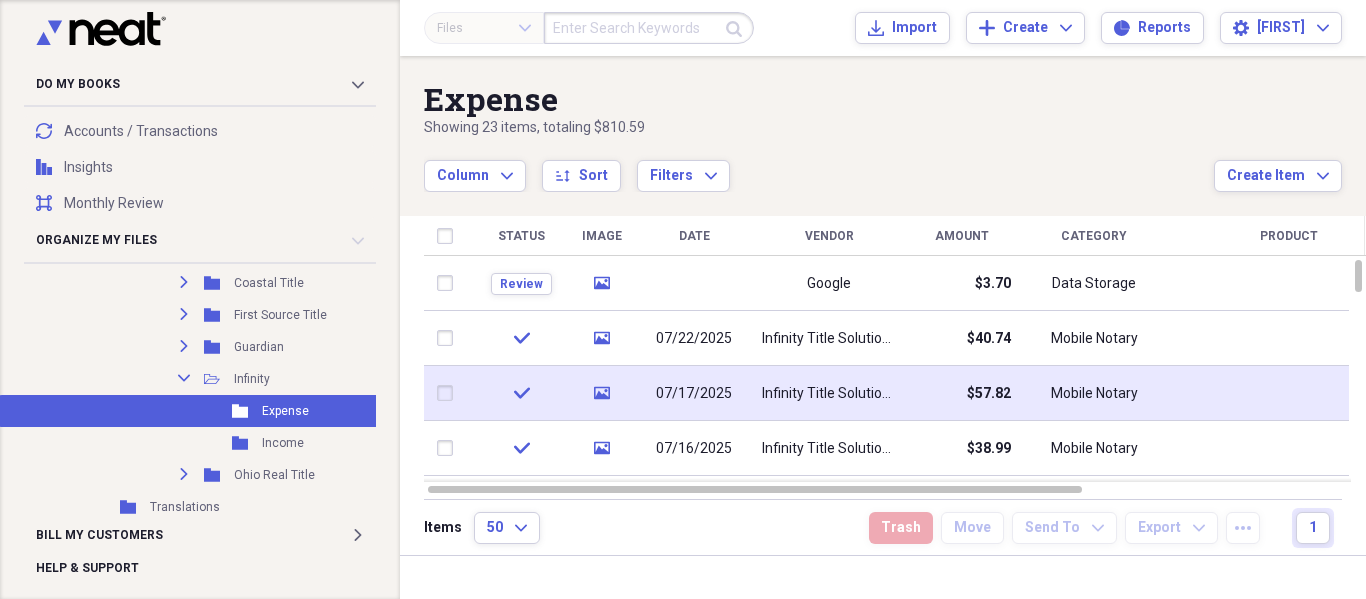 click at bounding box center [683, 599] 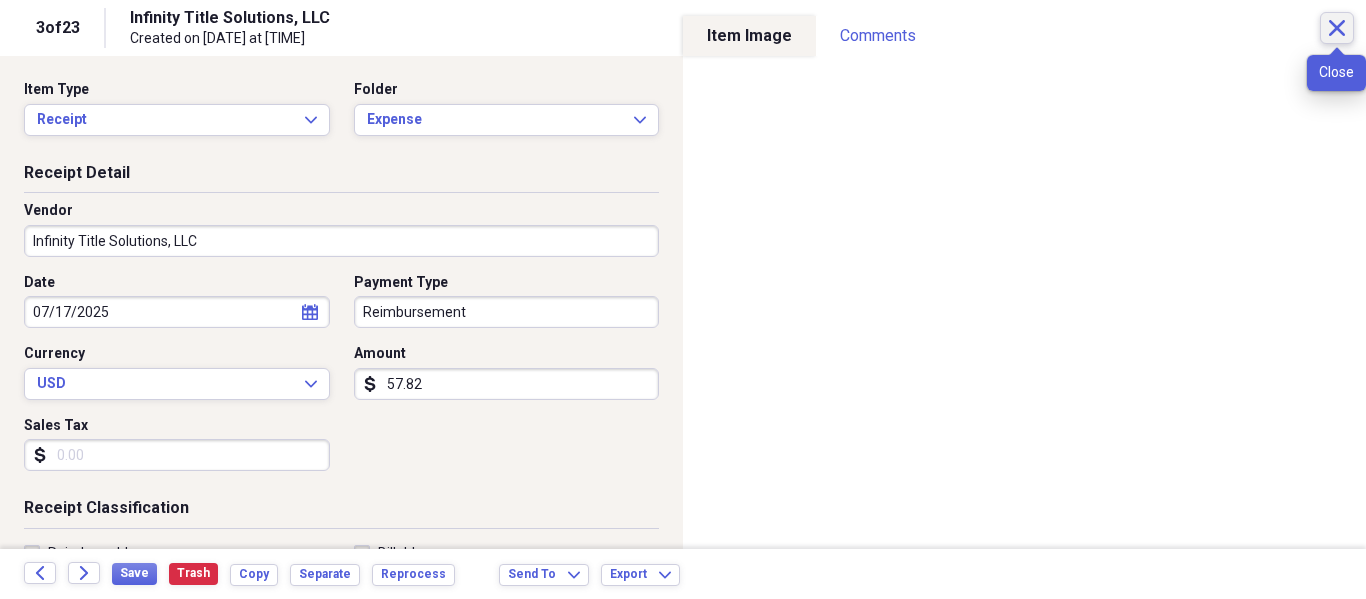 click 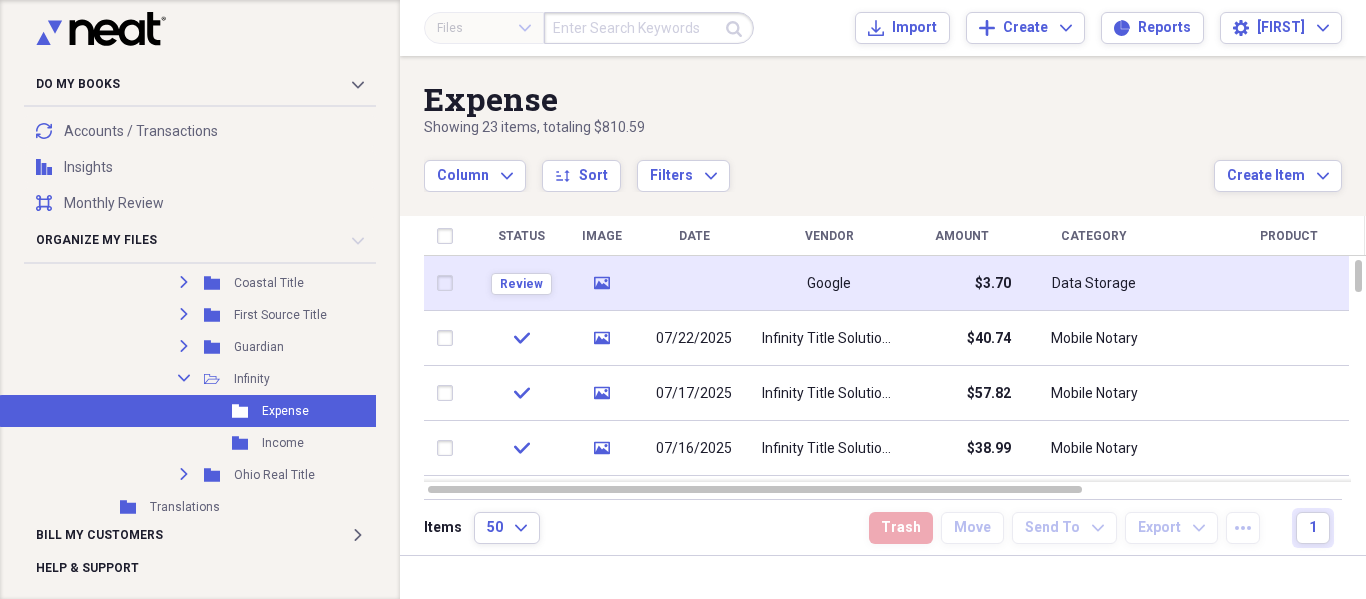 click on "Google" at bounding box center [829, 283] 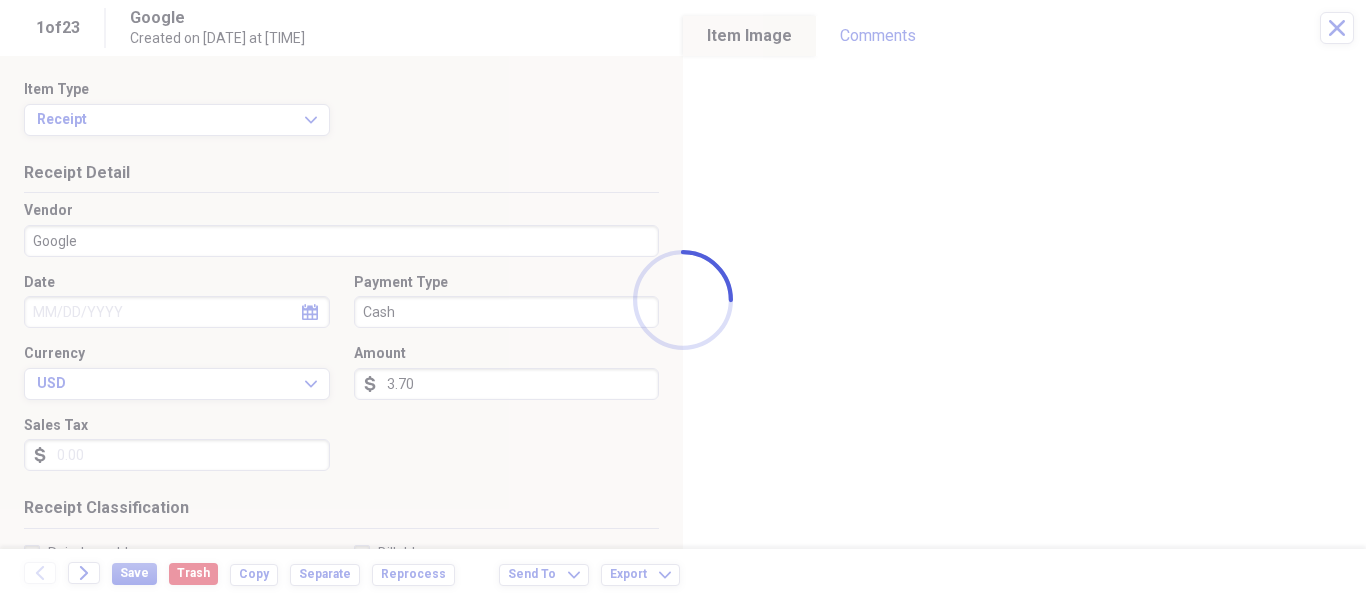 click on "Add Folder Collapse Open Folder Paley Add Folder Folder 5/3 Add Folder Folder AmEx Add Folder Folder Bank of America Add Folder Folder Chase - J.P. Morgan Add Folder Folder Citizens Add Folder Folder Credit Scores Add Folder Folder Discover Add Folder Folder Huntington Add Folder Folder Key Add Folder Folder Northwest Bank Add Folder Expand Folder PNC Add Folder Folder Wells Fargo Add Folder Expand Folder Election Official Add Folder Expand Folder Health Add Folder Expand Folder Insurance Add Folder Expand Folder Job Search Add Folder Expand Folder Legal Add Folder Expand Folder Music Projects Add Folder Expand Folder Nerek Group" at bounding box center (683, 299) 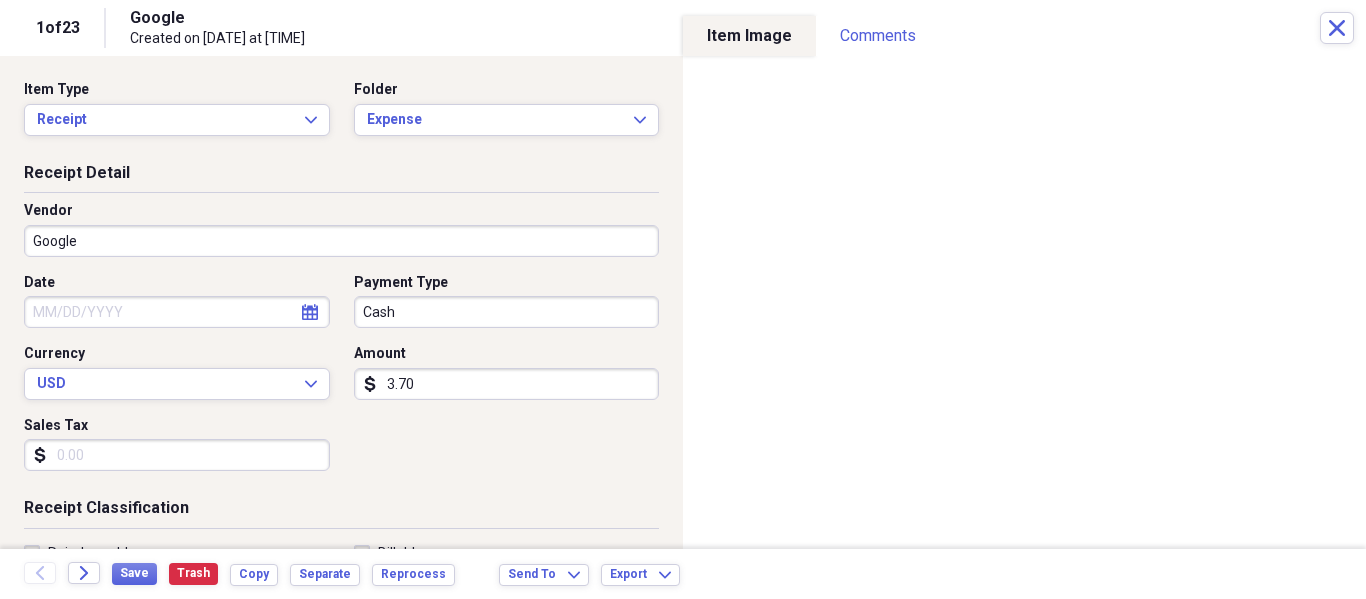 click 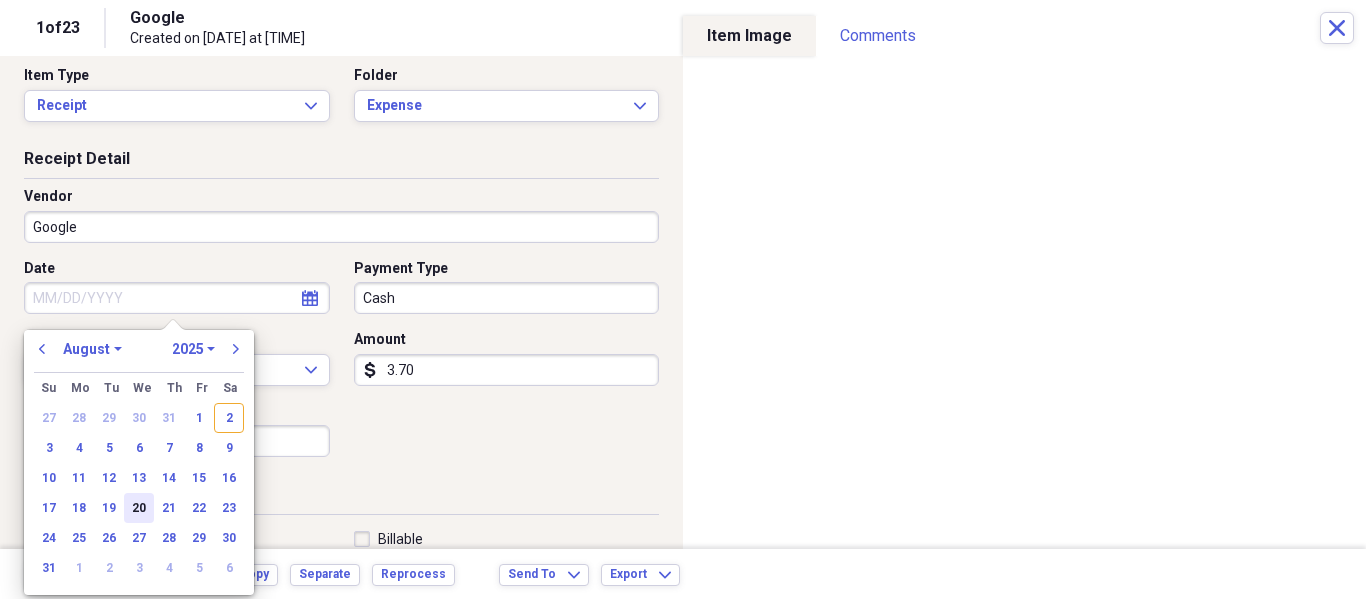scroll, scrollTop: 12, scrollLeft: 0, axis: vertical 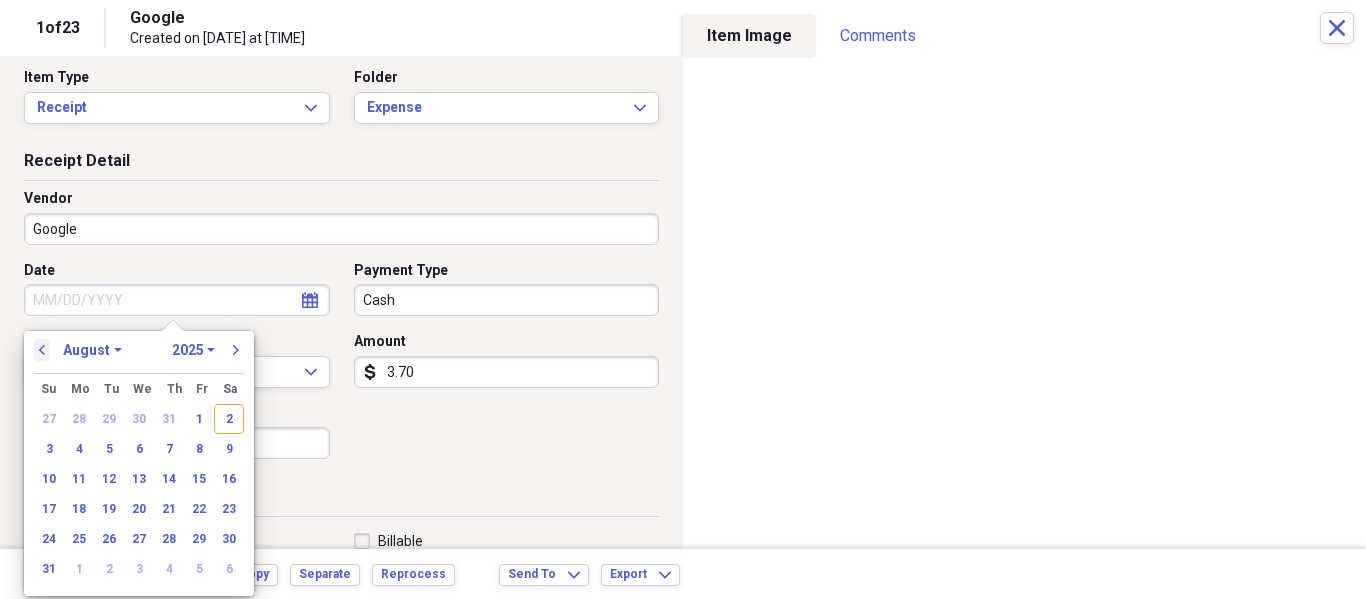 click on "previous" at bounding box center [42, 350] 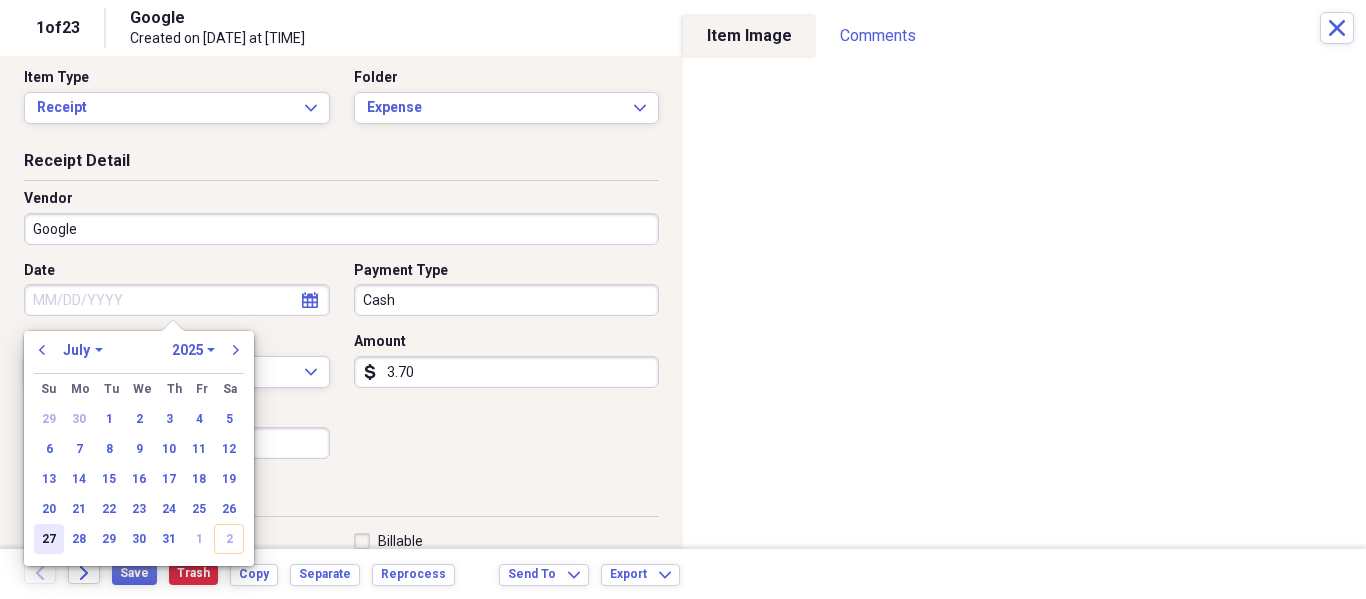 click on "27" at bounding box center [49, 539] 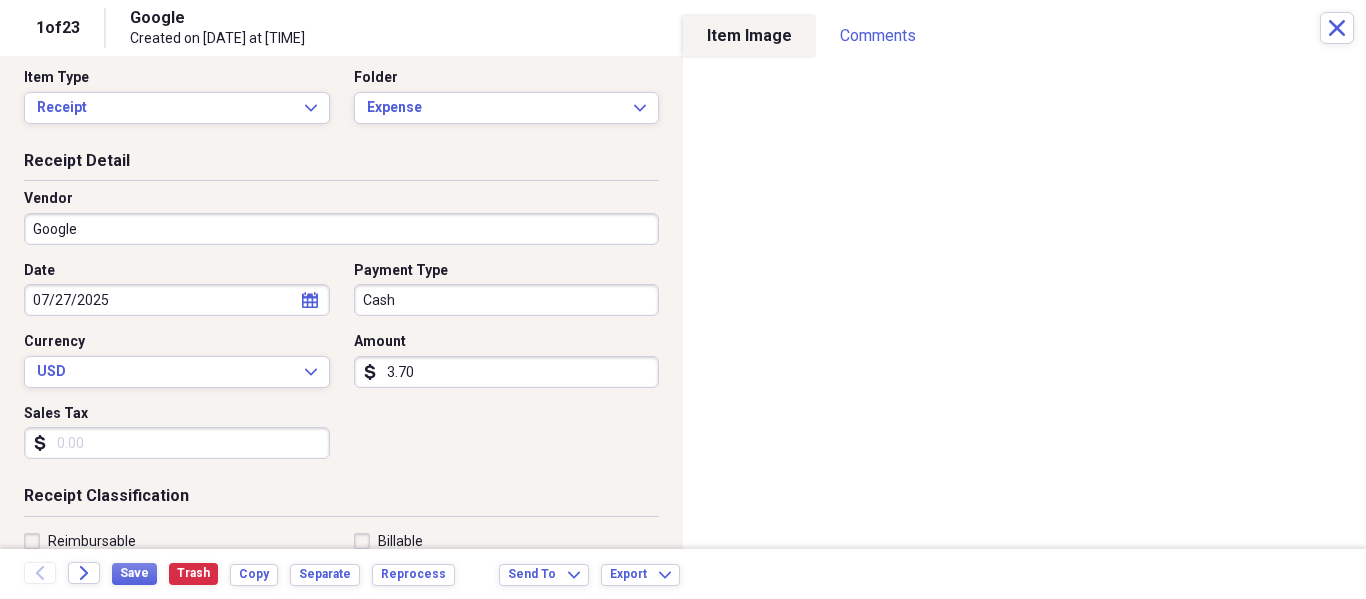 click on "Add Folder Collapse Open Folder Paley Add Folder Folder 5/3 Add Folder Folder AmEx Add Folder Folder Bank of America Add Folder Folder Chase - J.P. Morgan Add Folder Folder Citizens Add Folder Folder Credit Scores Add Folder Folder Discover Add Folder Folder Huntington Add Folder Folder Key Add Folder Folder Northwest Bank Add Folder Expand Folder PNC Add Folder Folder Wells Fargo Add Folder Expand Folder Election Official Add Folder Expand Folder Health Add Folder Expand Folder Insurance Add Folder Expand Folder Job Search Add Folder Expand Folder Legal Add Folder Expand Folder Music Projects Add Folder Expand Folder Nerek Group" at bounding box center [683, 299] 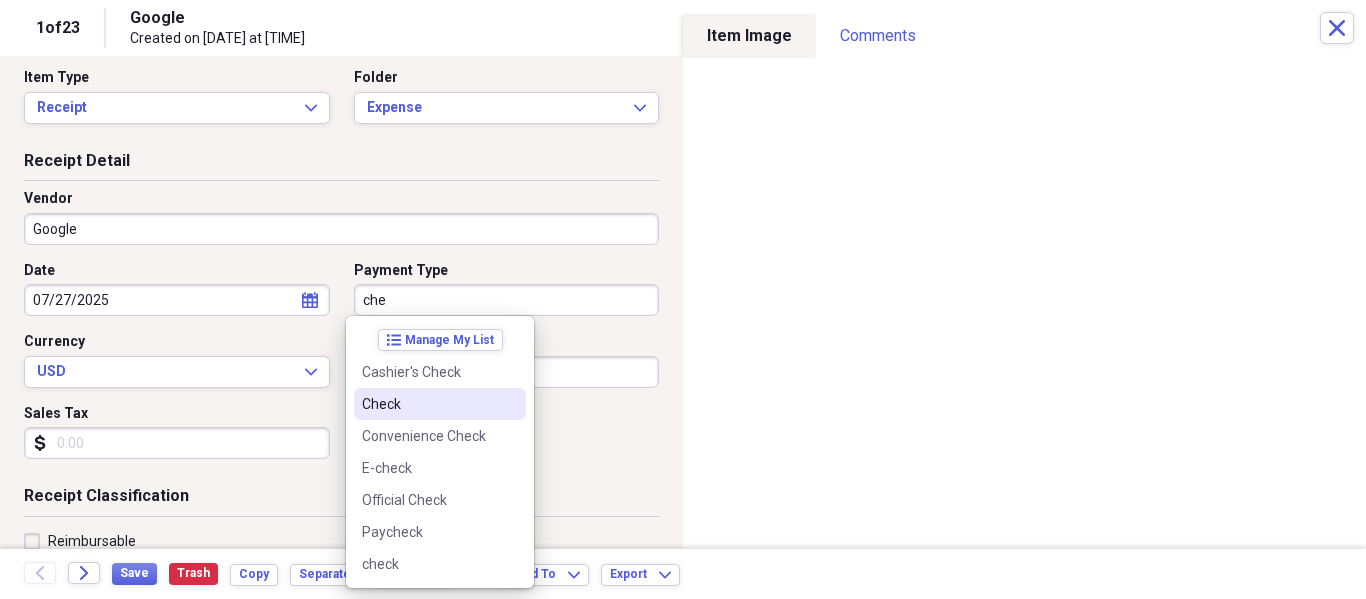 click on "Check" at bounding box center [428, 404] 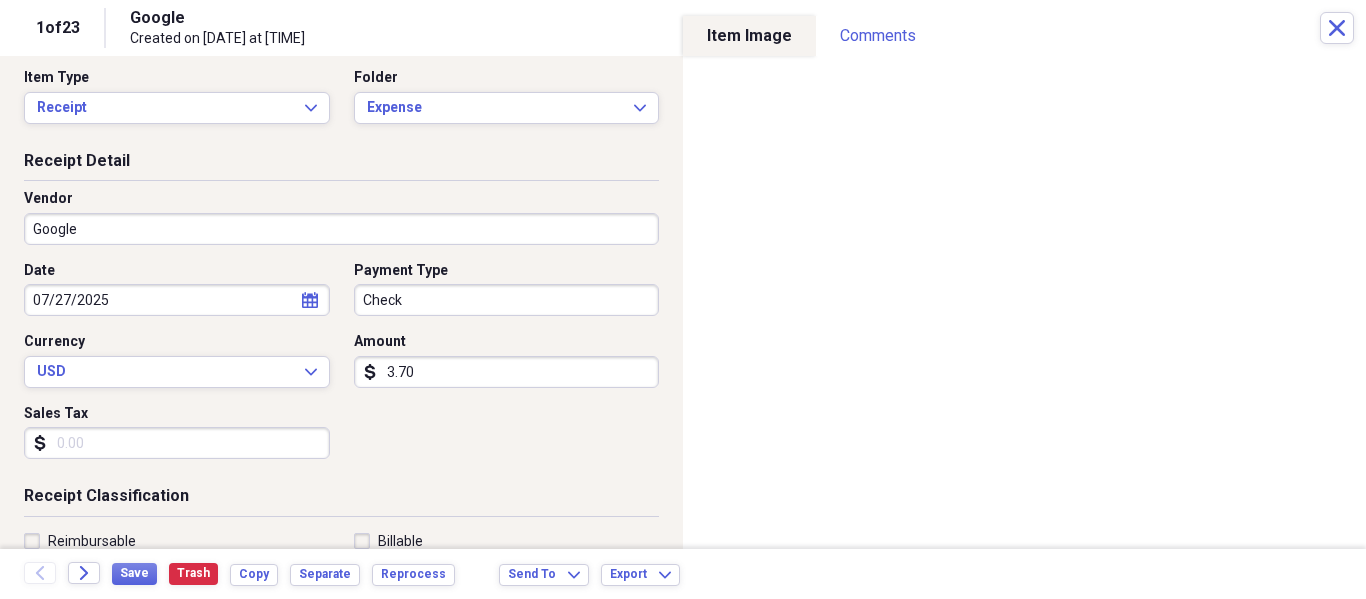 click on "3.70" at bounding box center [507, 372] 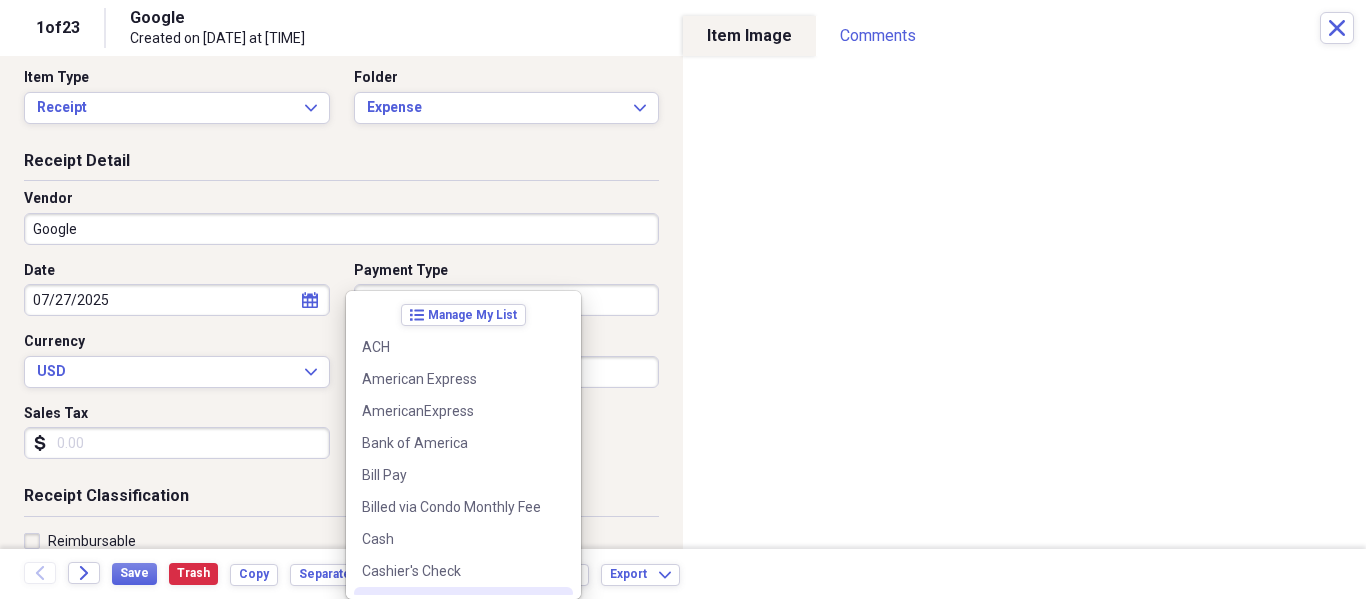 click on "Add Folder Collapse Open Folder Paley Add Folder Folder 5/3 Add Folder Folder AmEx Add Folder Folder Bank of America Add Folder Folder Chase - J.P. Morgan Add Folder Folder Citizens Add Folder Folder Credit Scores Add Folder Folder Discover Add Folder Folder Huntington Add Folder Folder Key Add Folder Folder Northwest Bank Add Folder Expand Folder PNC Add Folder Folder Wells Fargo Add Folder Expand Folder Election Official Add Folder Expand Folder Health Add Folder Expand Folder Insurance Add Folder Expand Folder Job Search Add Folder Expand Folder Legal Add Folder Expand Folder Music Projects Add Folder Expand Folder Nerek Group" at bounding box center [683, 299] 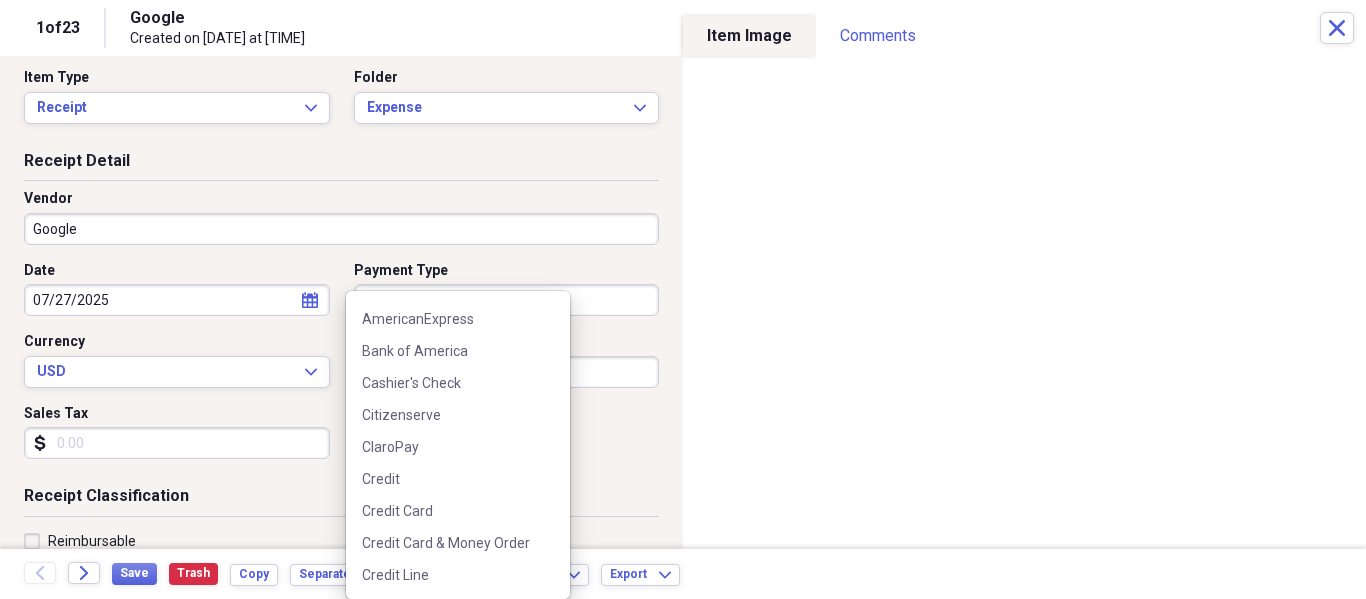 scroll, scrollTop: 0, scrollLeft: 0, axis: both 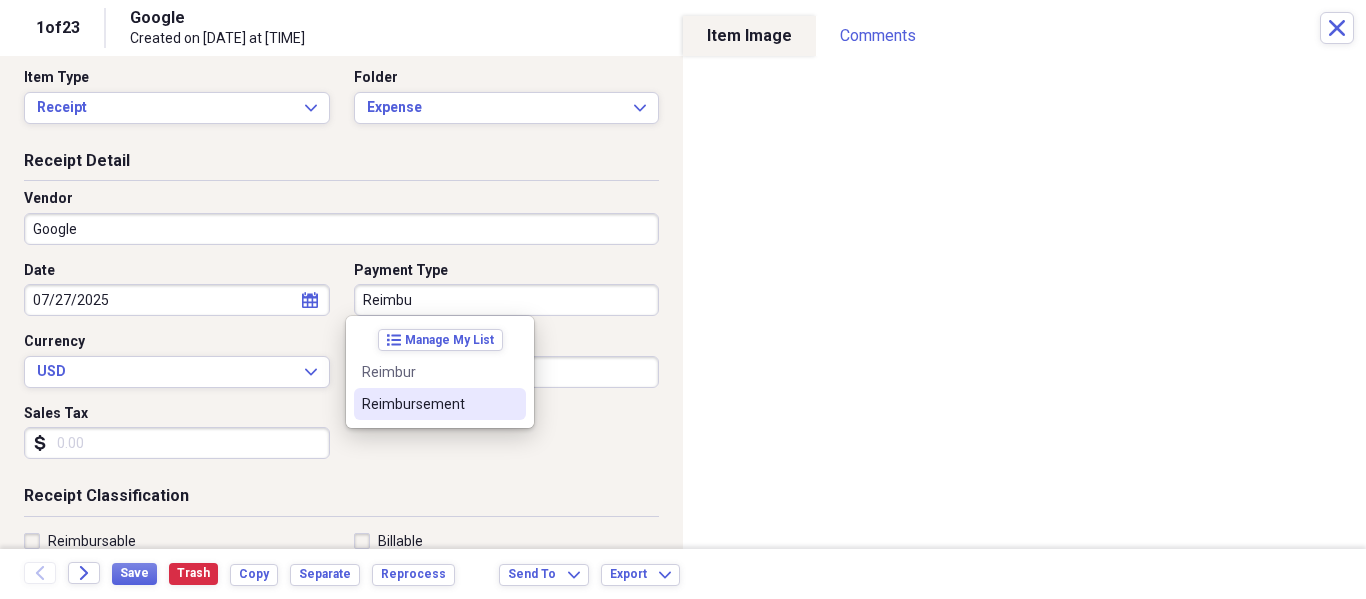click on "Reimbursement" at bounding box center (428, 404) 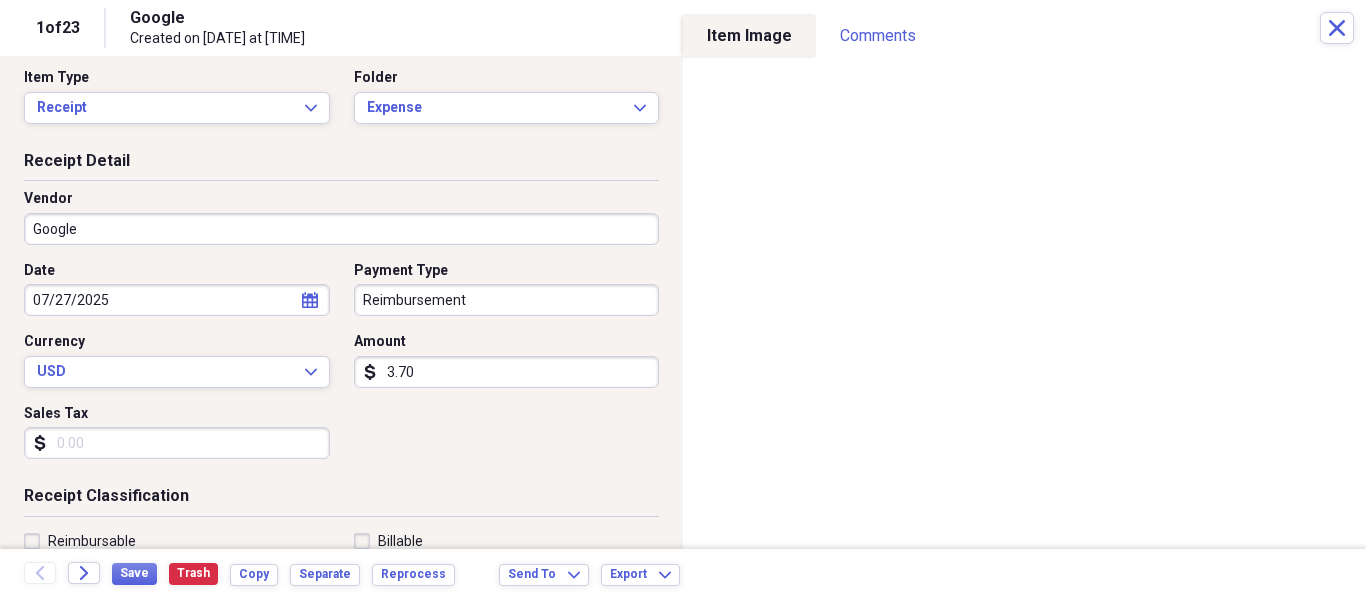 click on "3.70" at bounding box center (507, 372) 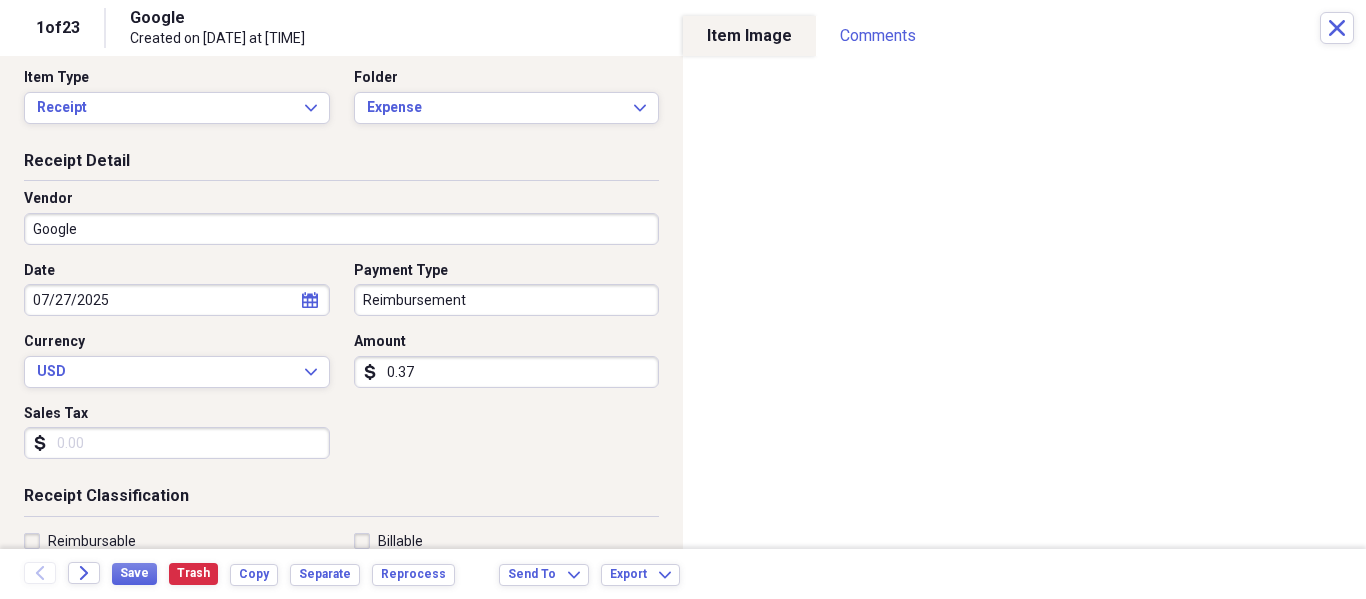 type on "0.03" 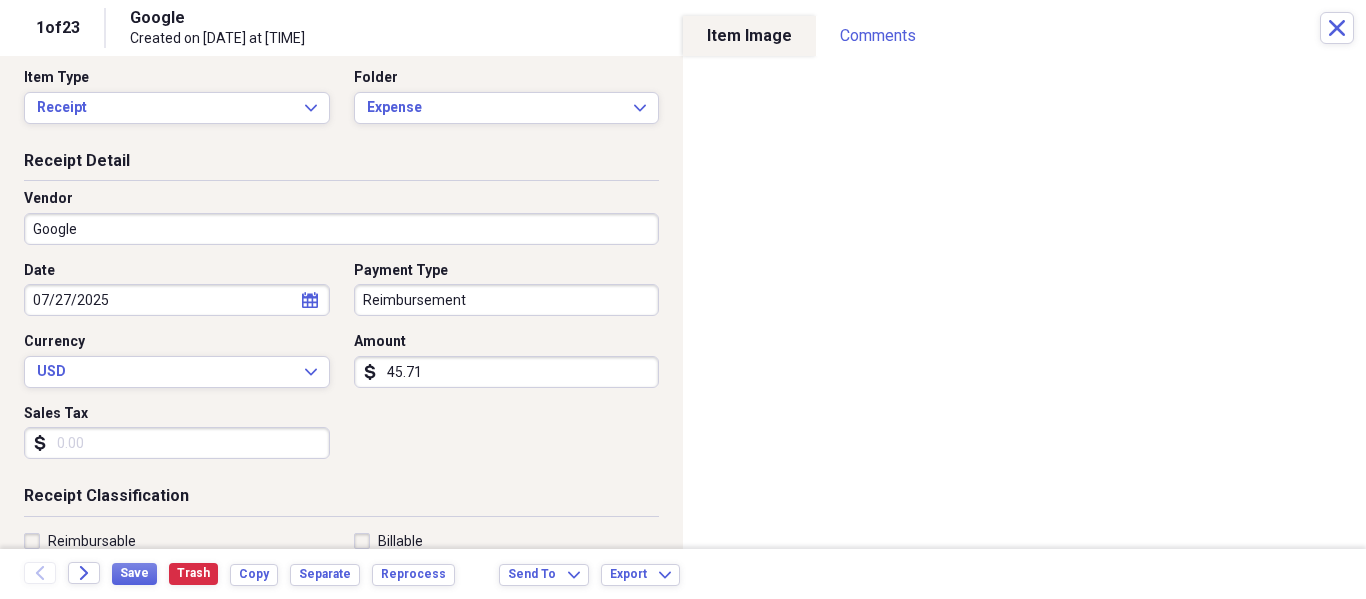 type on "45.71" 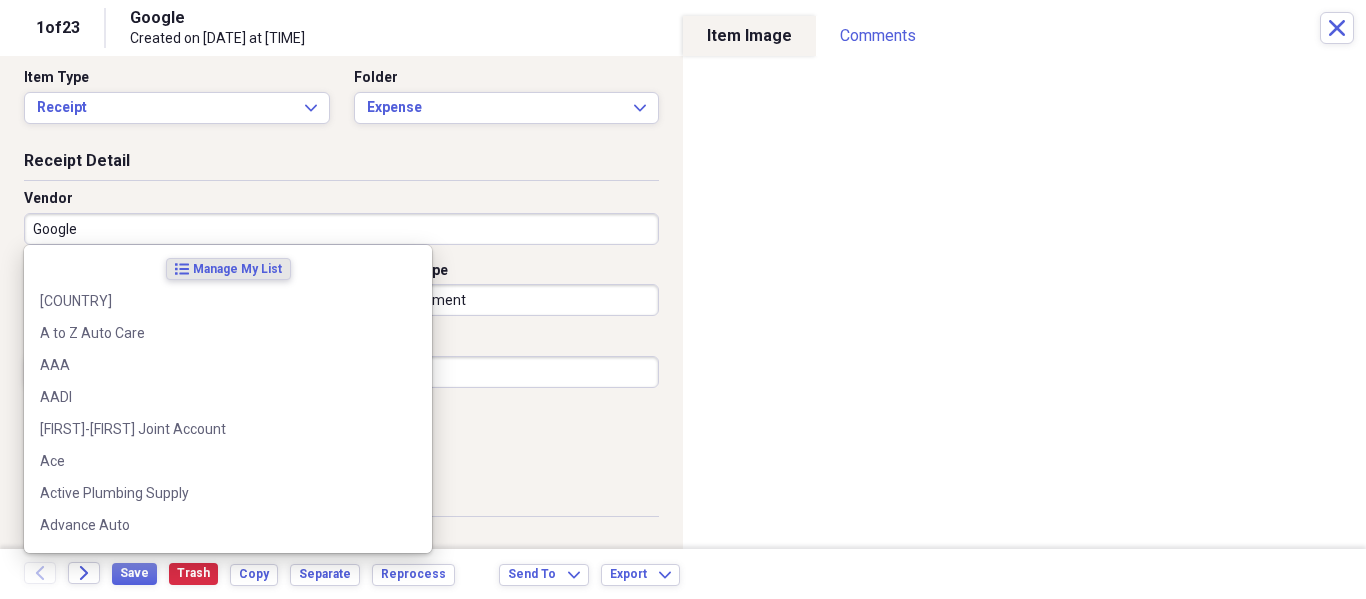 click on "Google" at bounding box center (341, 229) 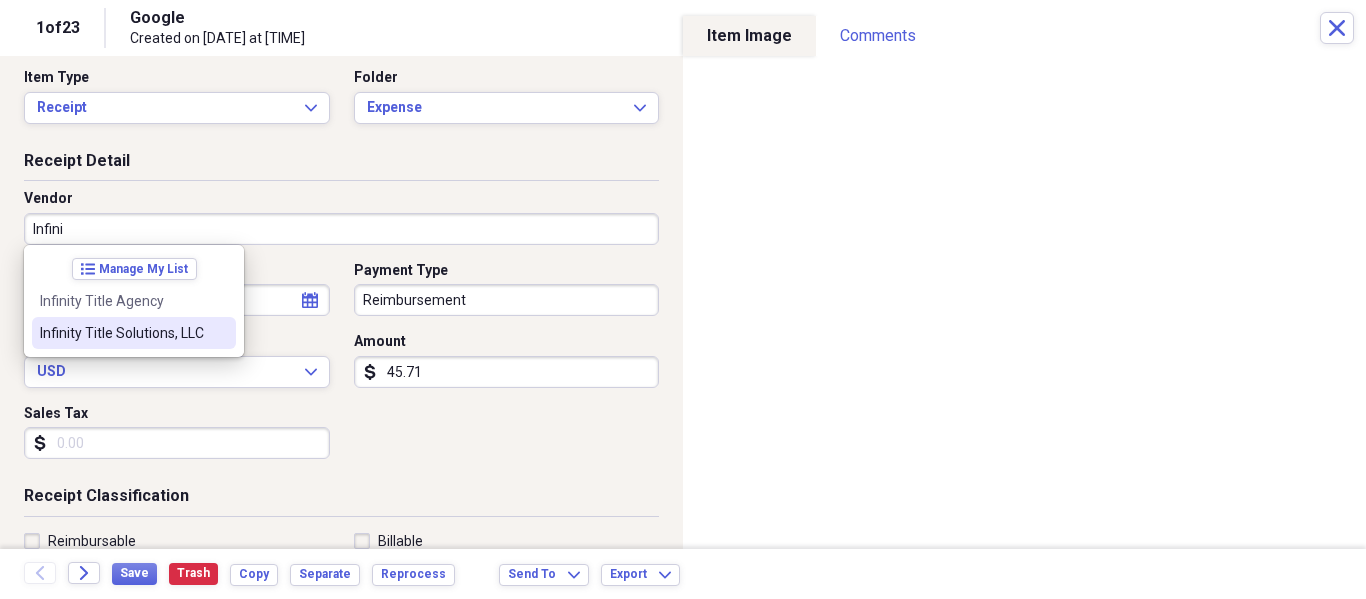 click on "Infinity Title Solutions, LLC" at bounding box center (122, 333) 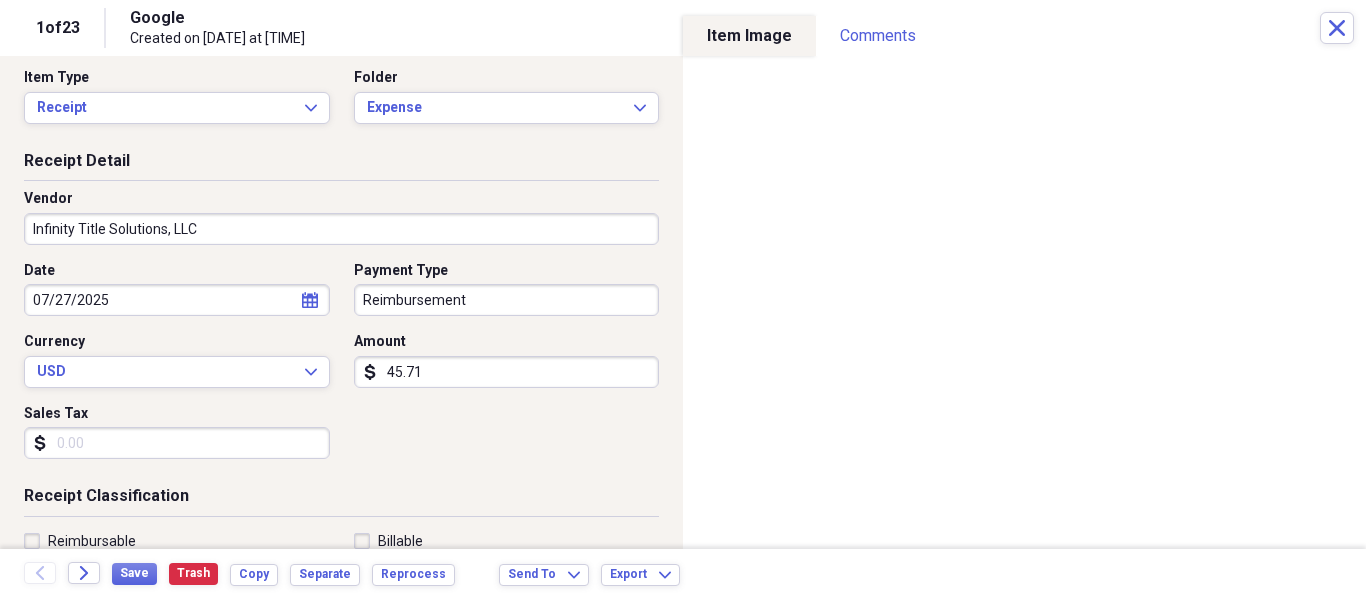 type on "Mobile Notary" 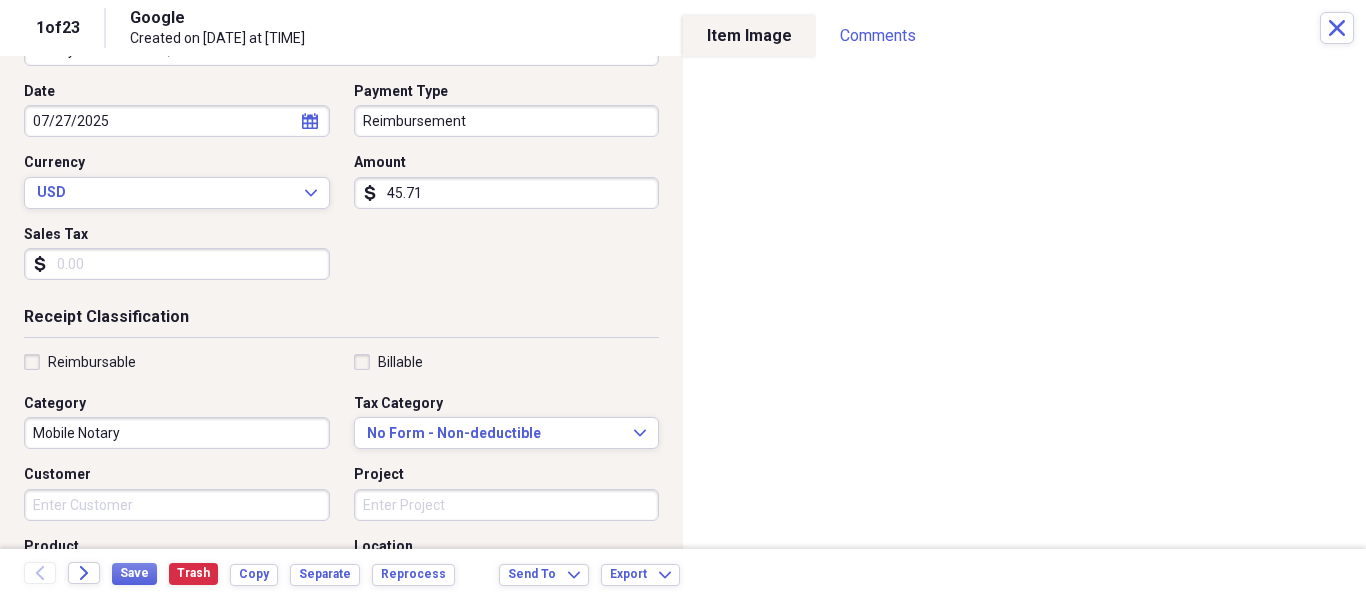 scroll, scrollTop: 204, scrollLeft: 0, axis: vertical 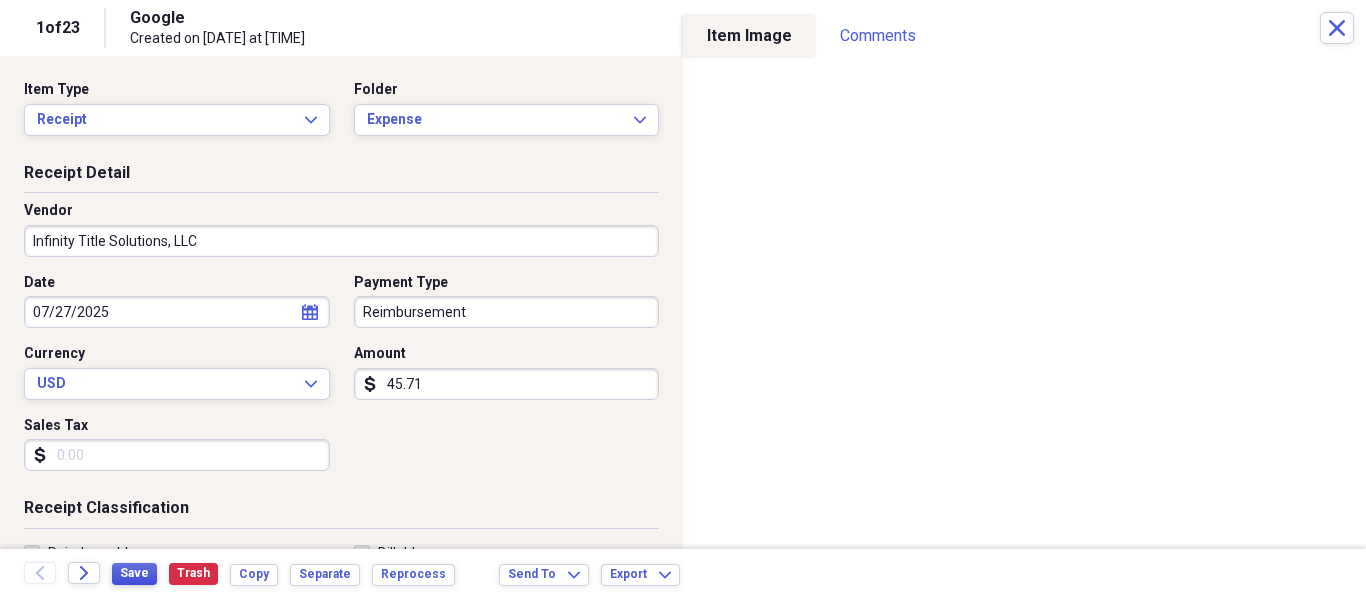 click on "Save" at bounding box center [134, 574] 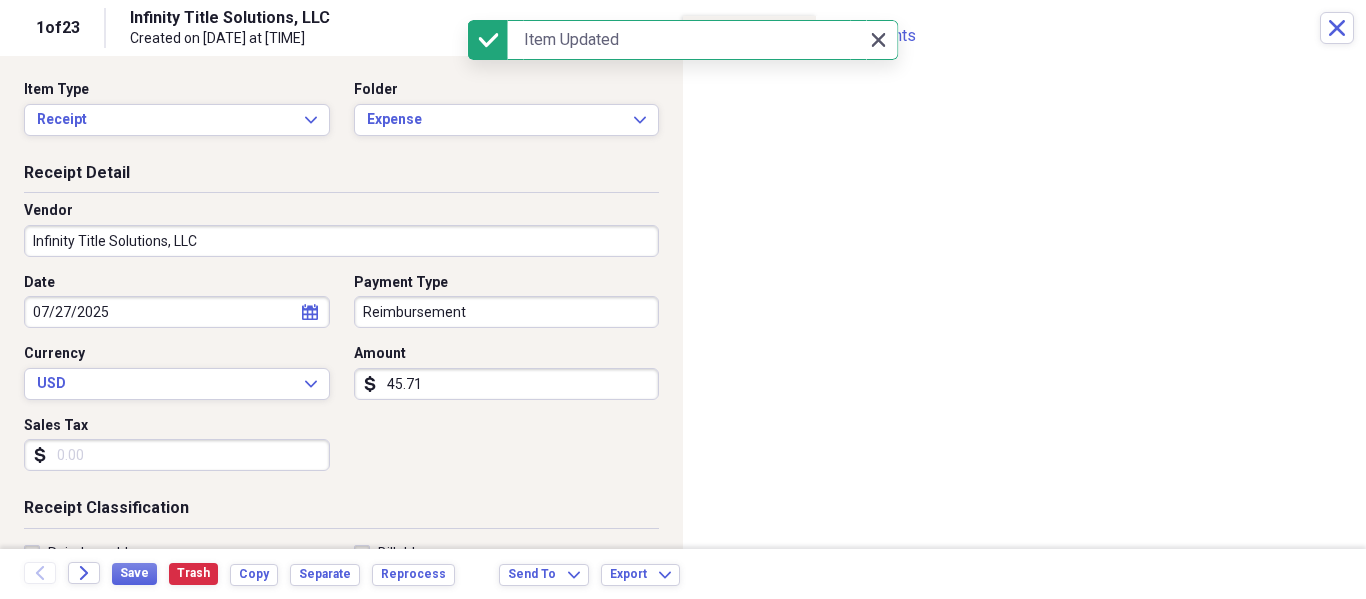 click on "Close" 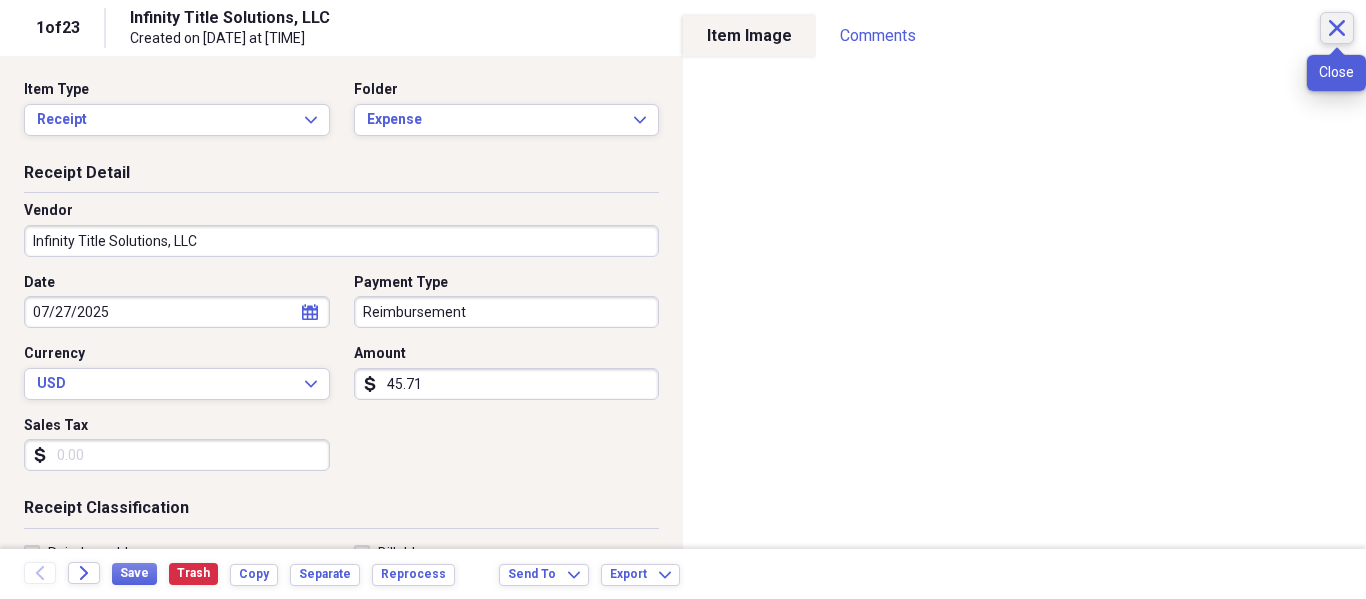 click on "Close" 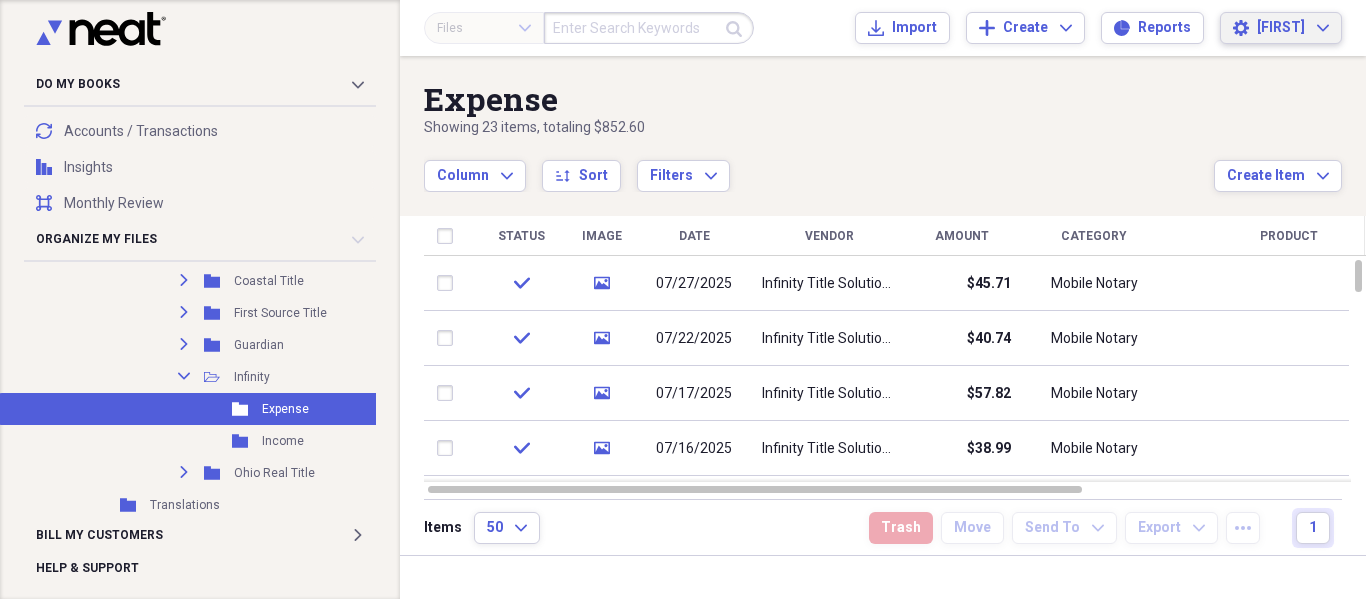 click on "Settings [FIRST] Expand" at bounding box center (1281, 28) 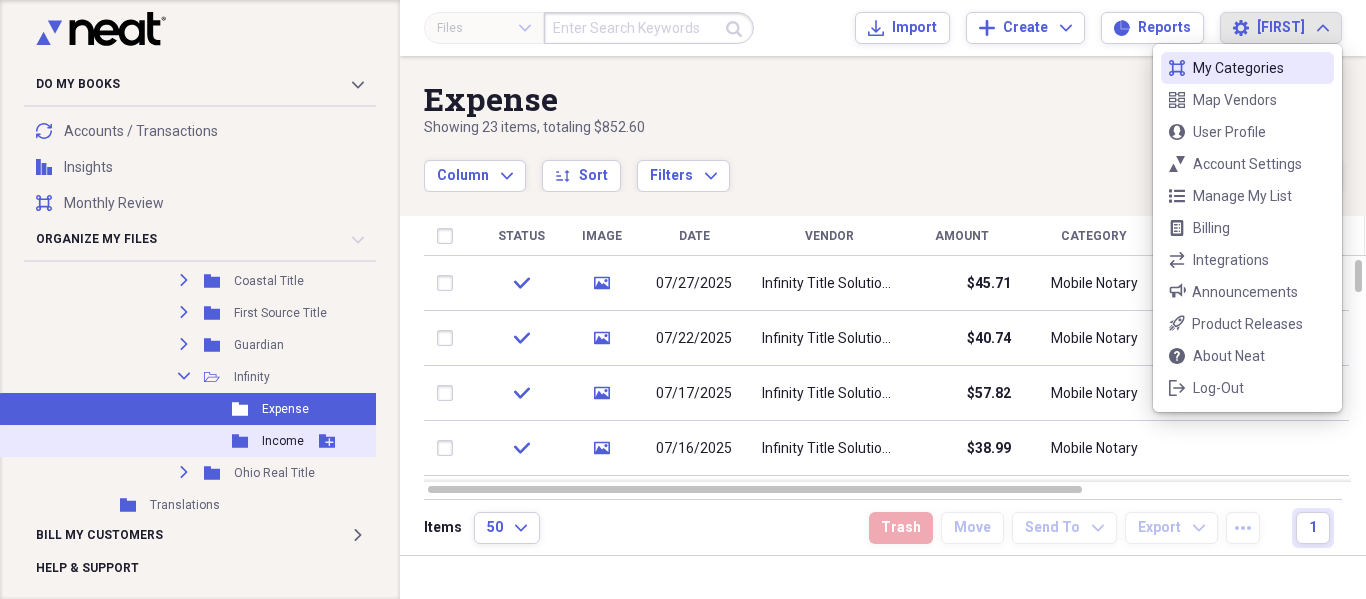 click on "Income" at bounding box center (283, 441) 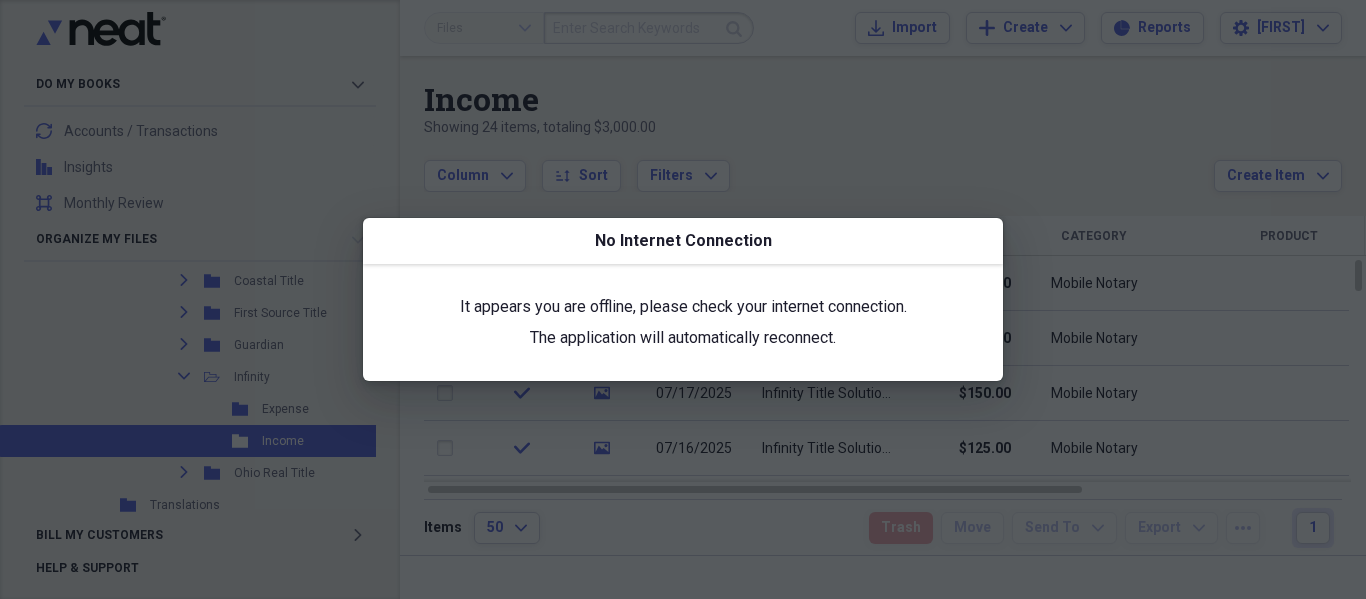 click at bounding box center [683, 299] 